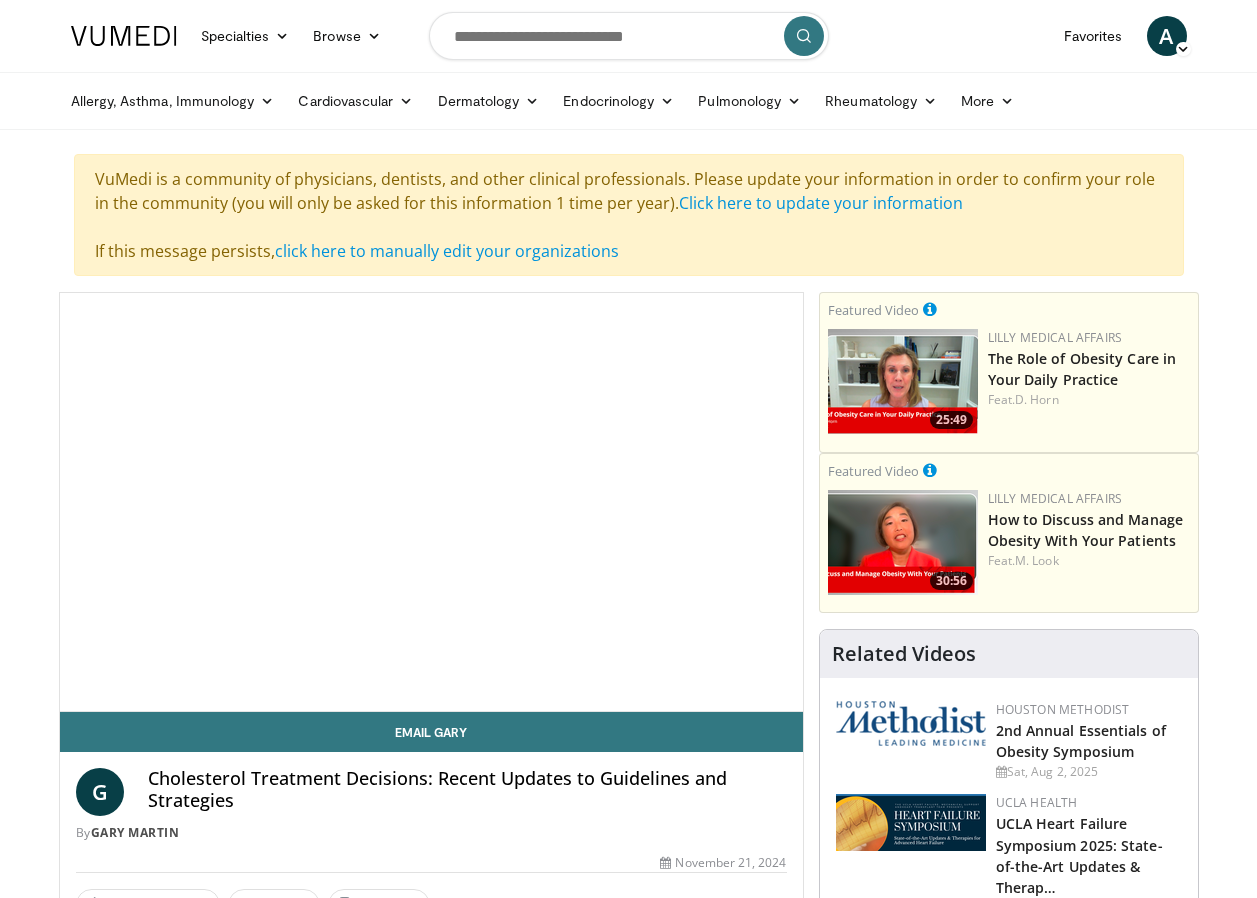 scroll, scrollTop: 0, scrollLeft: 0, axis: both 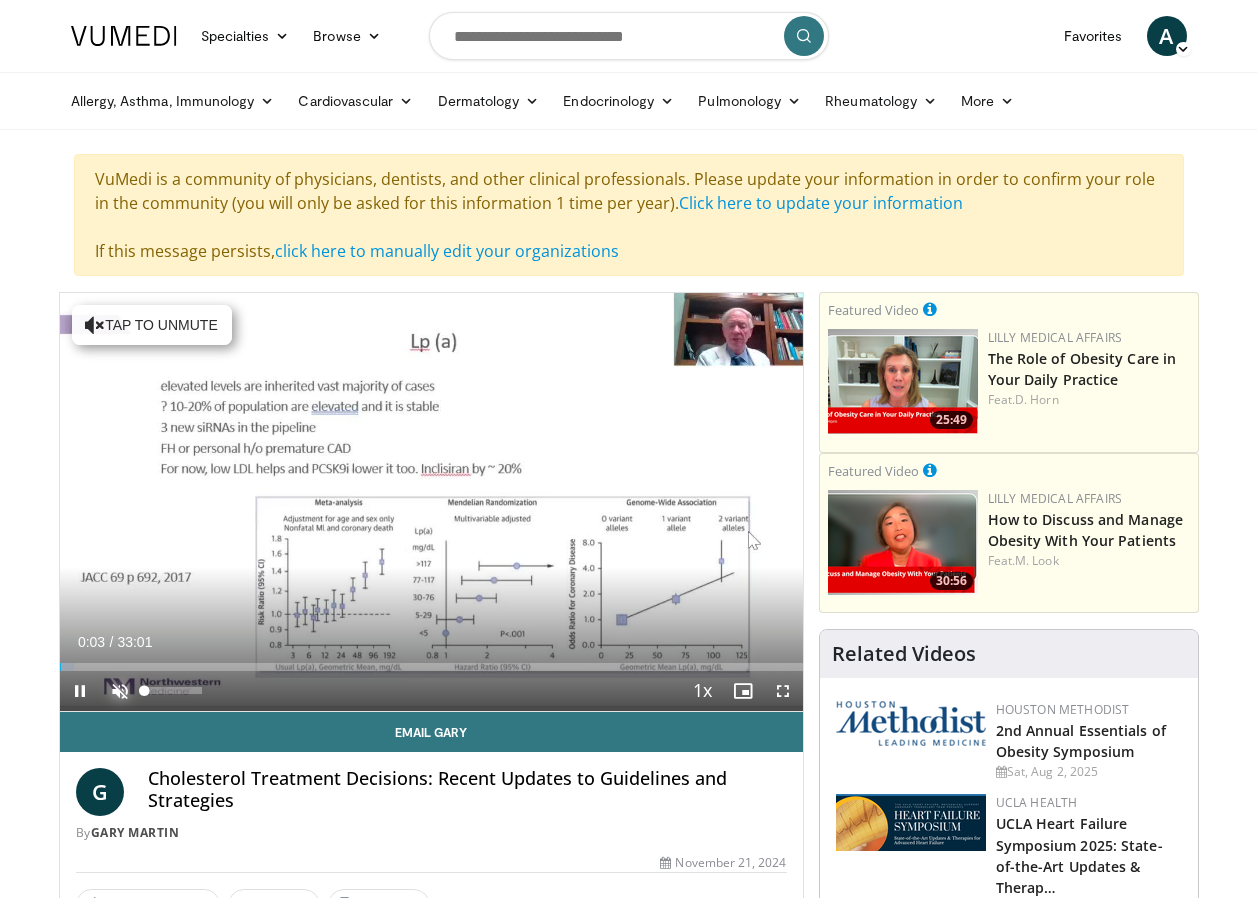 click at bounding box center [120, 691] 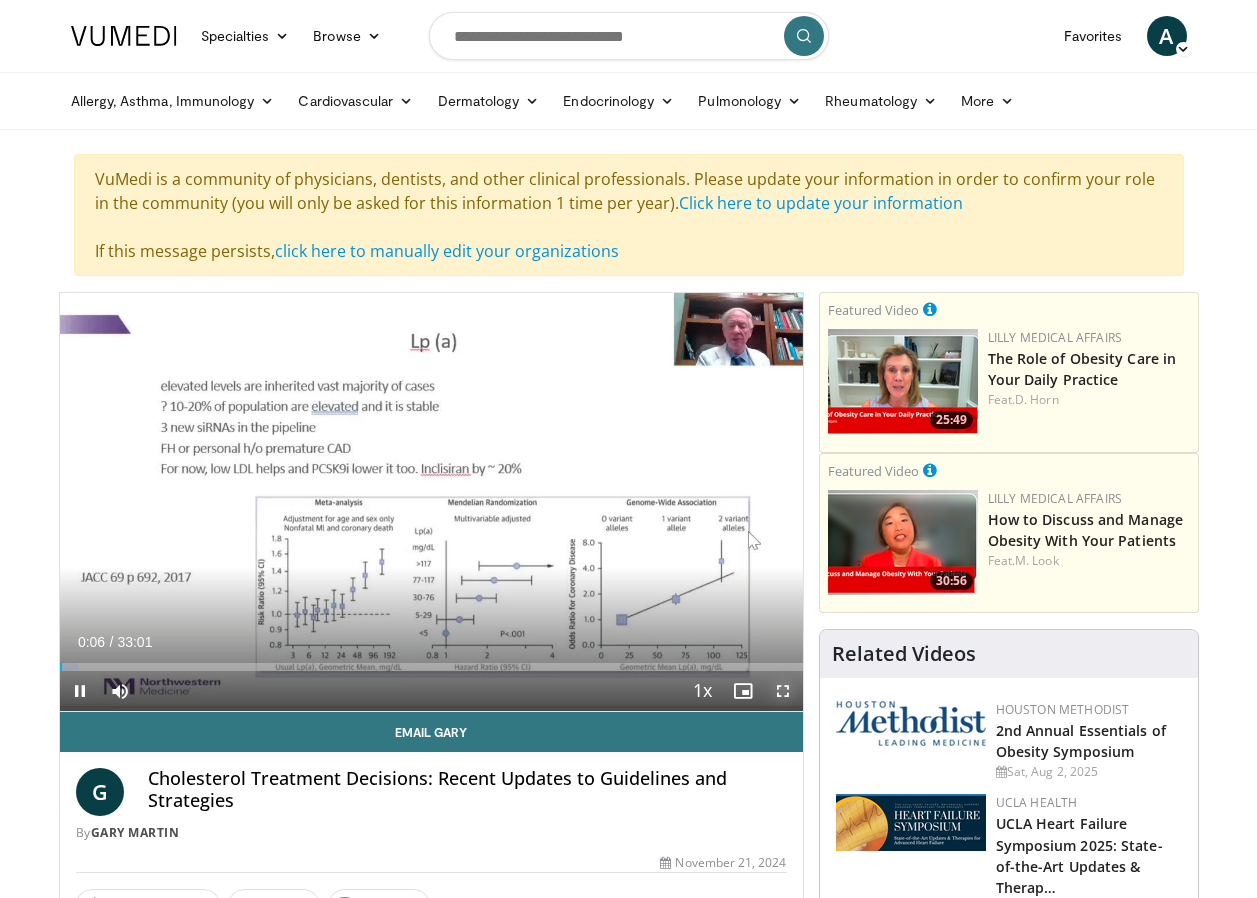 click at bounding box center [783, 691] 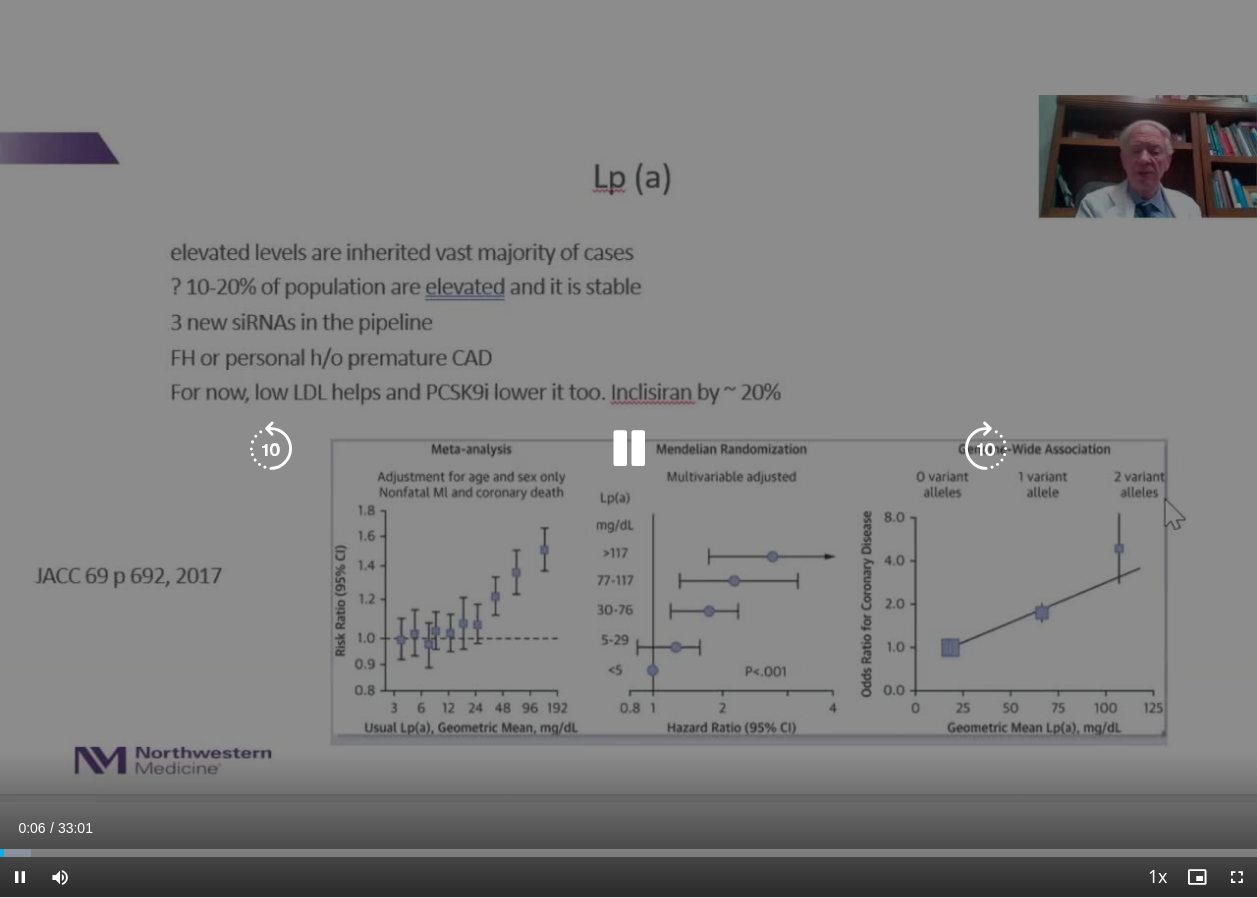 click on "10 seconds
Tap to unmute" at bounding box center (628, 448) 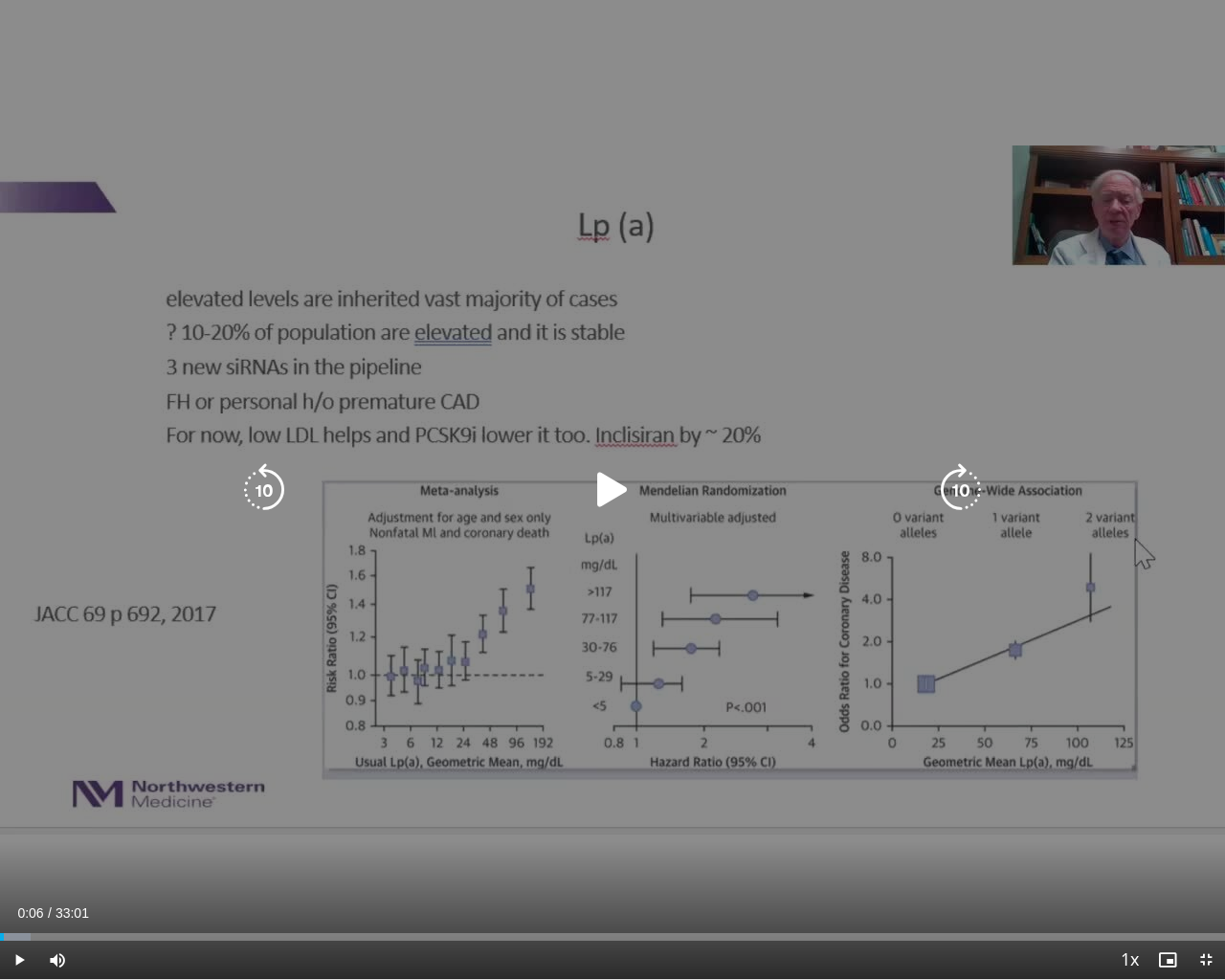 click at bounding box center [612, 490] 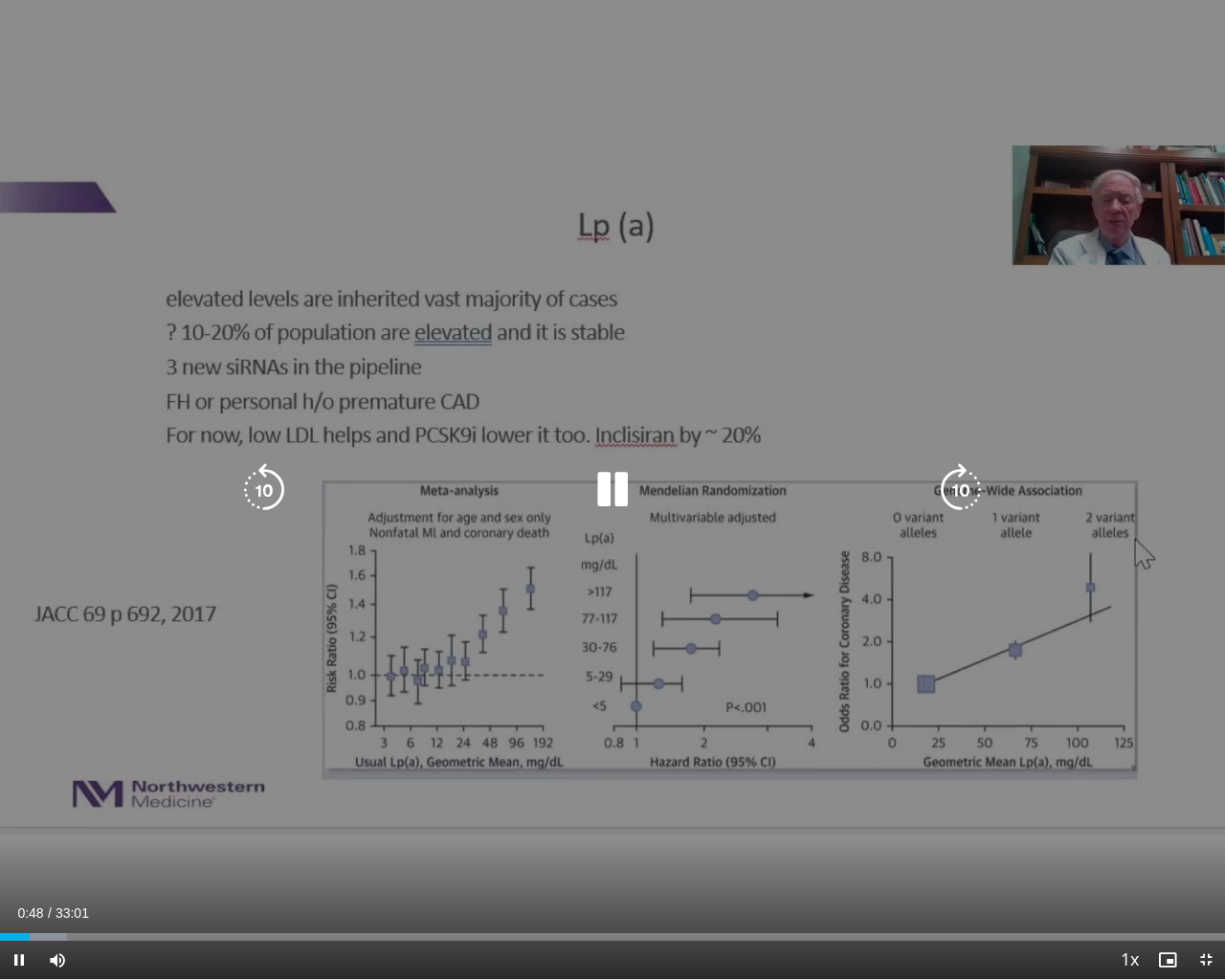 click at bounding box center (264, 490) 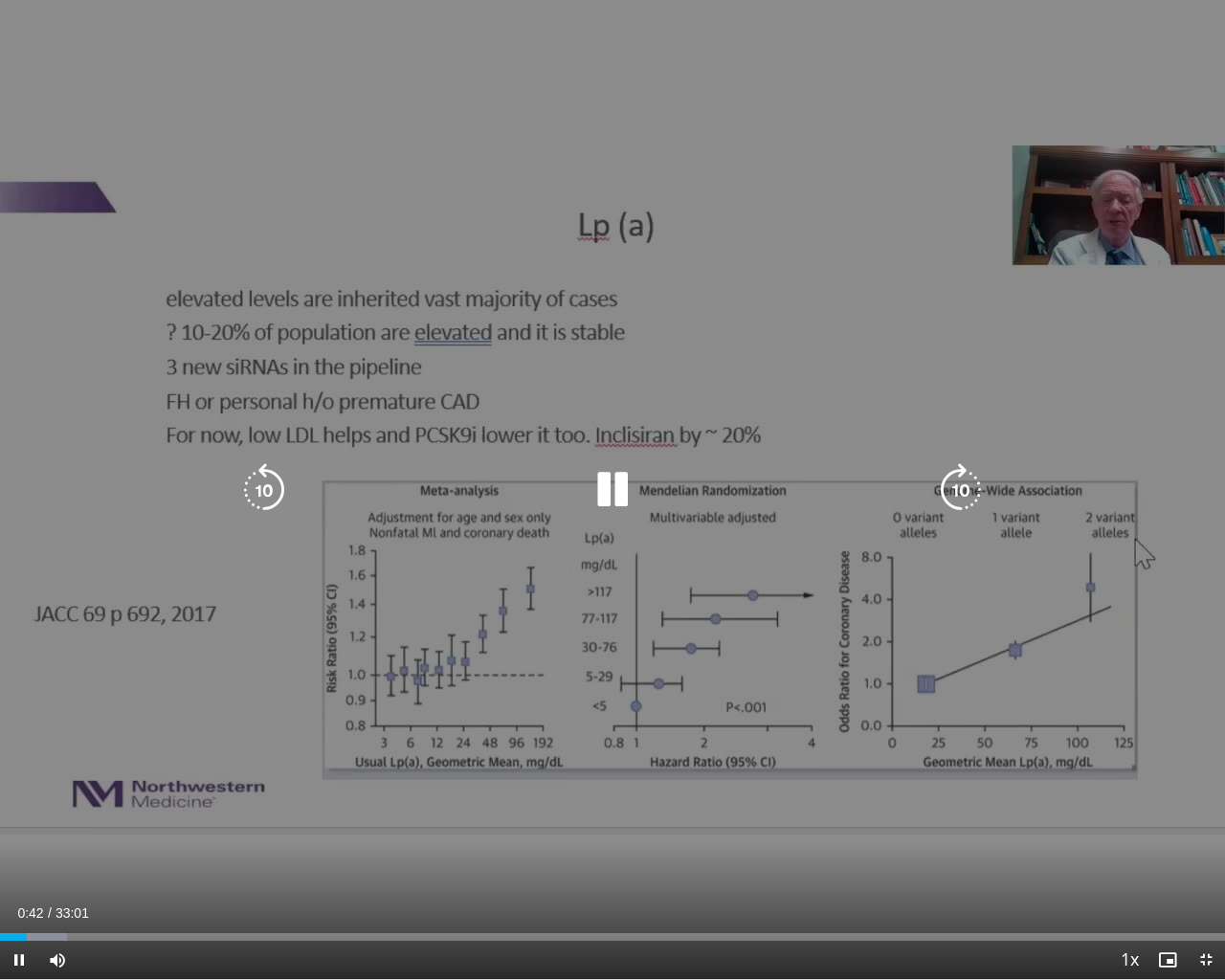 click at bounding box center (264, 490) 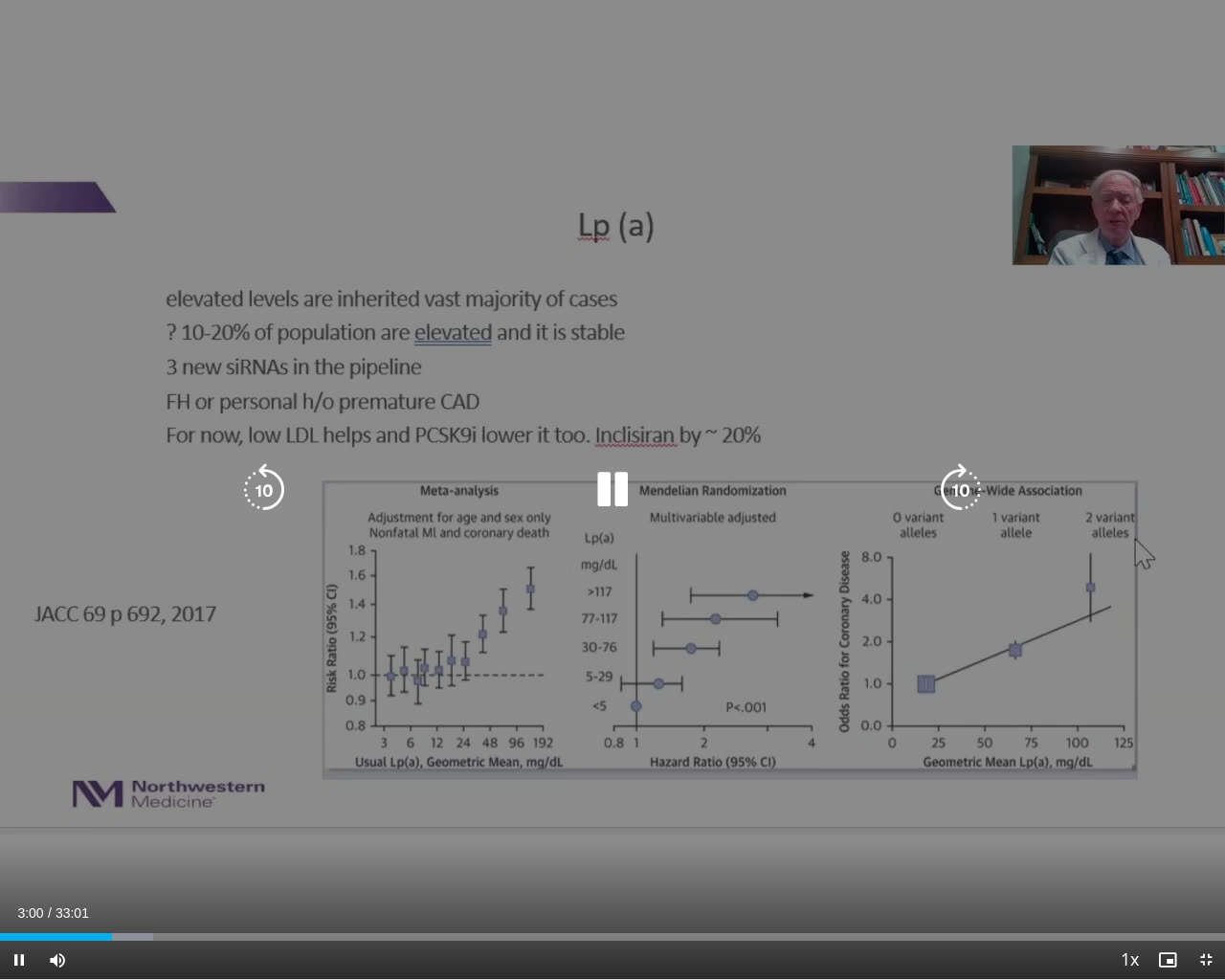 drag, startPoint x: 1121, startPoint y: 217, endPoint x: 1137, endPoint y: 78, distance: 139.91783 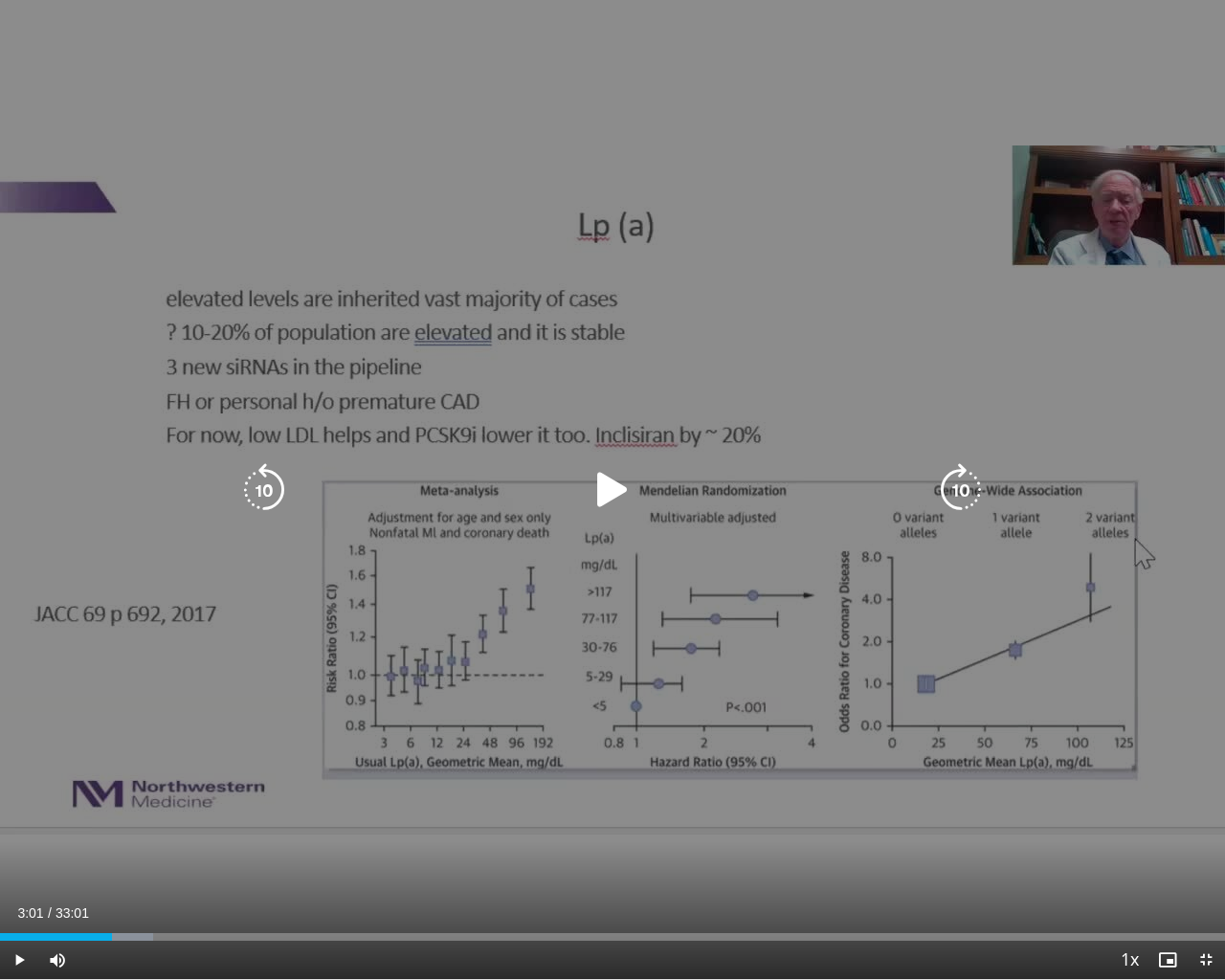 drag, startPoint x: 1119, startPoint y: 198, endPoint x: 1152, endPoint y: 78, distance: 124.4548 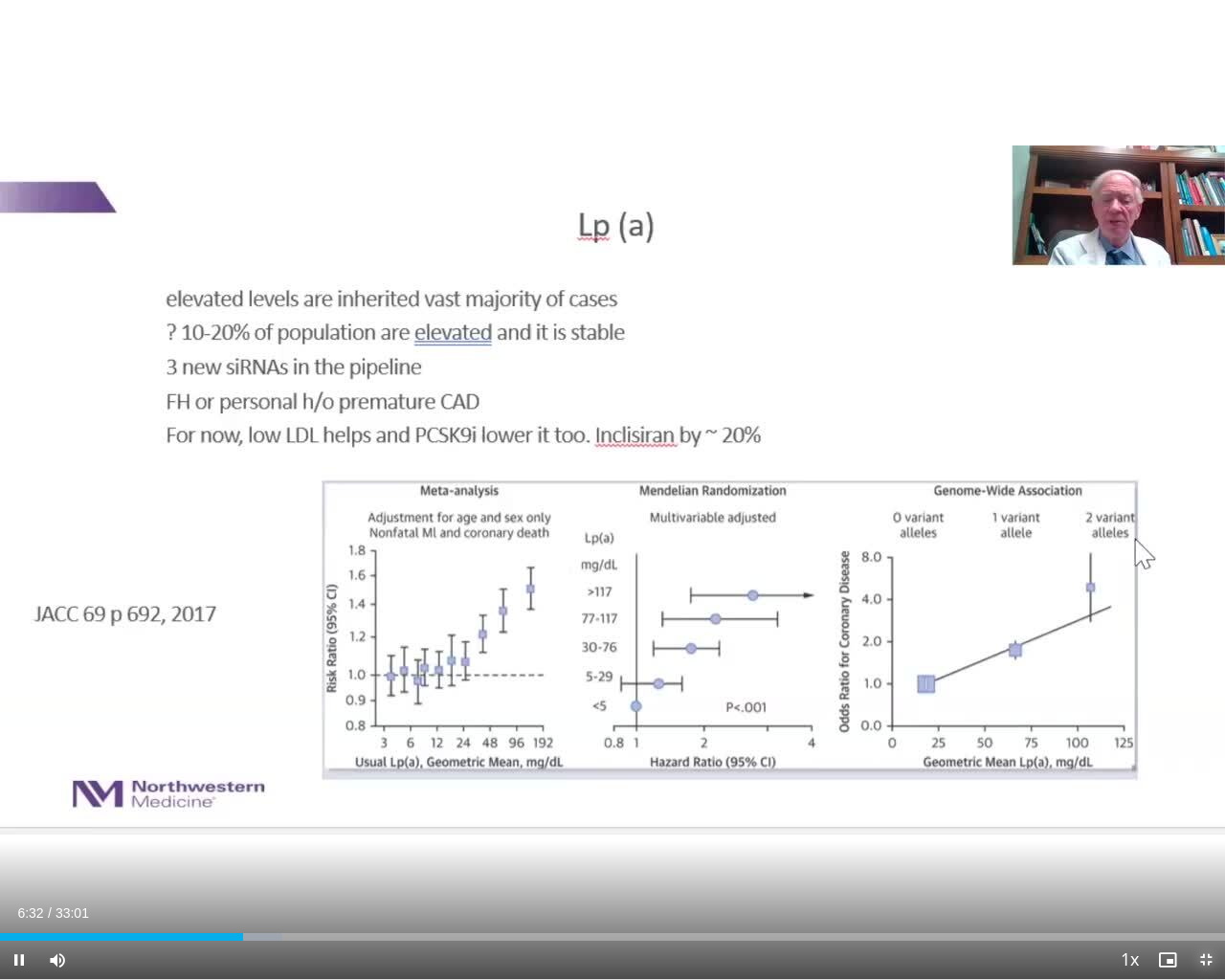 click at bounding box center [1206, 960] 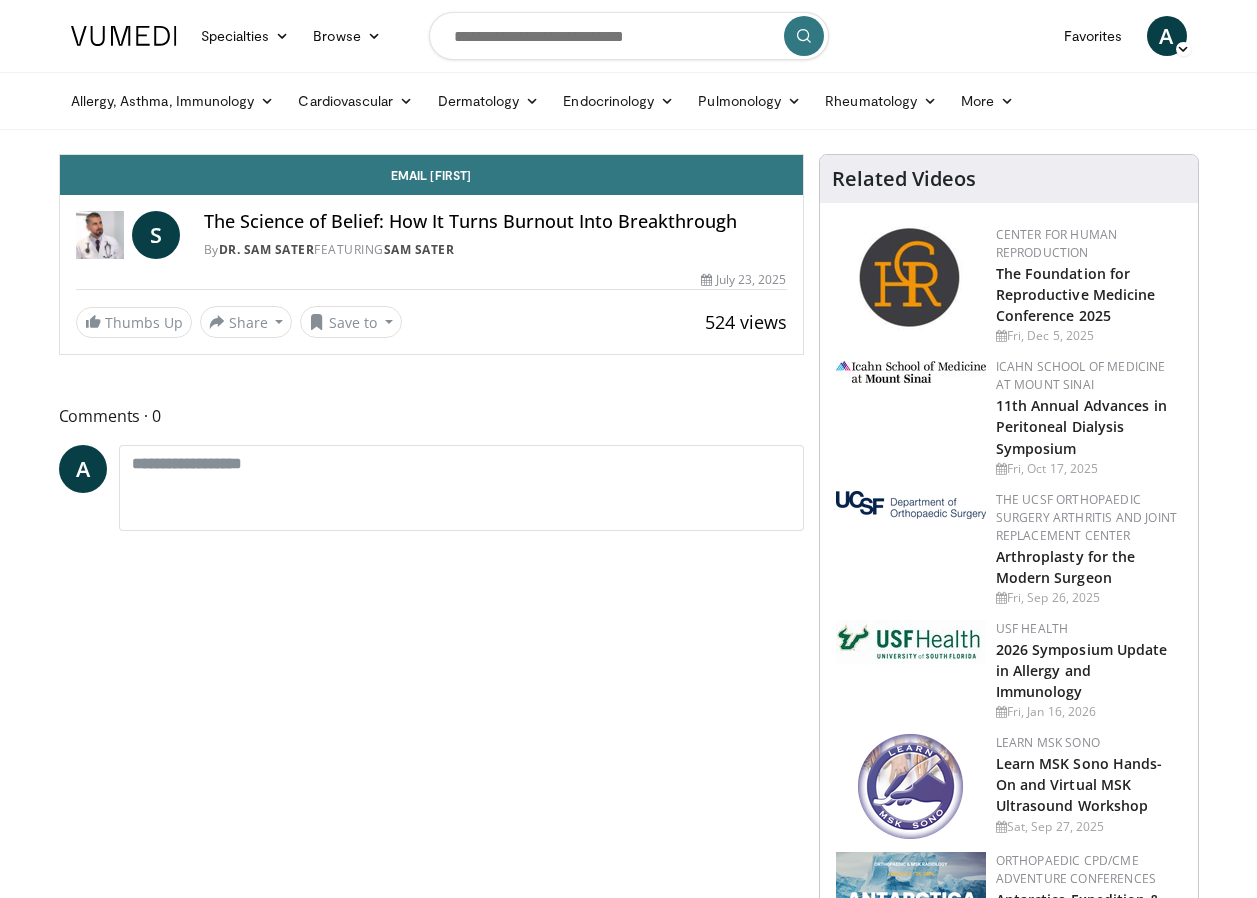 scroll, scrollTop: 0, scrollLeft: 0, axis: both 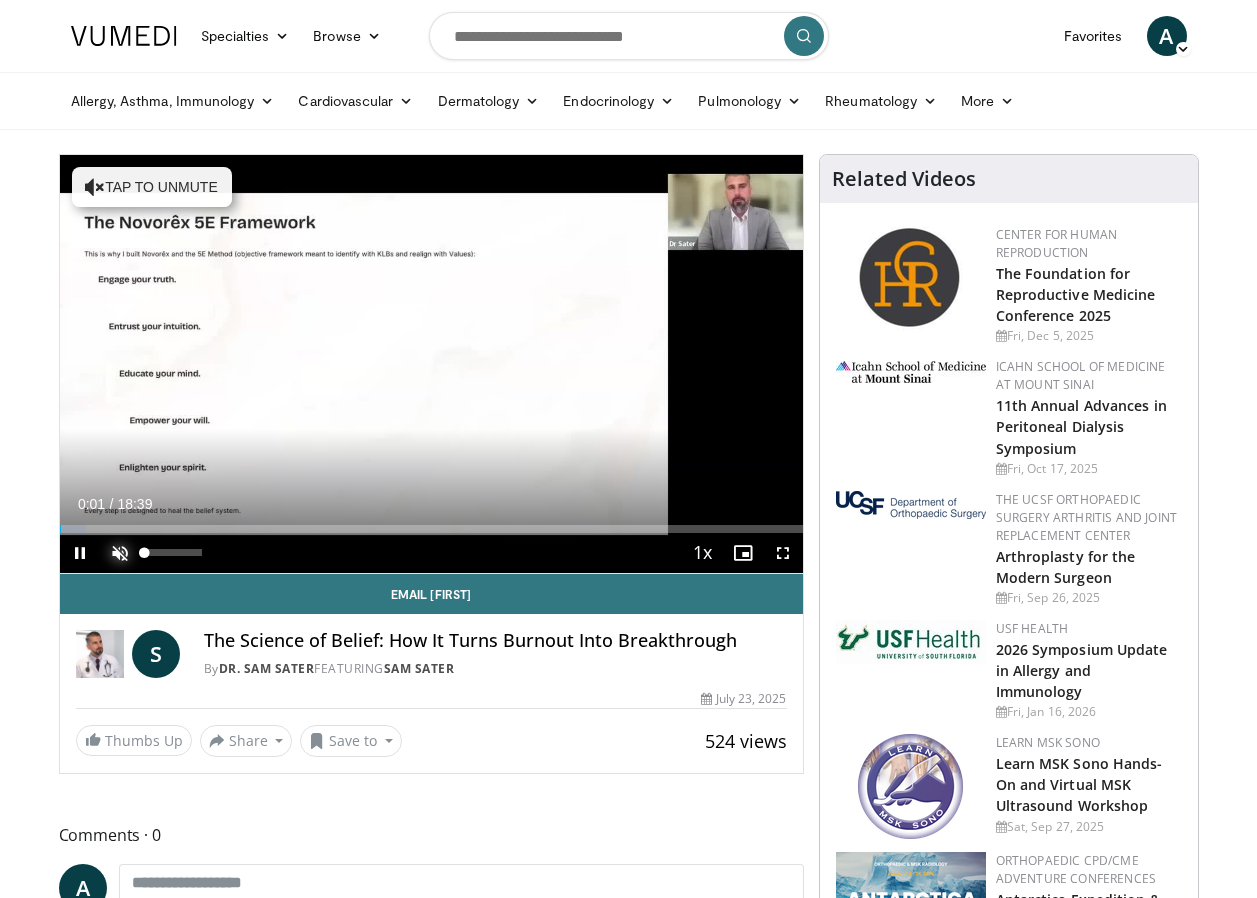 click at bounding box center [120, 553] 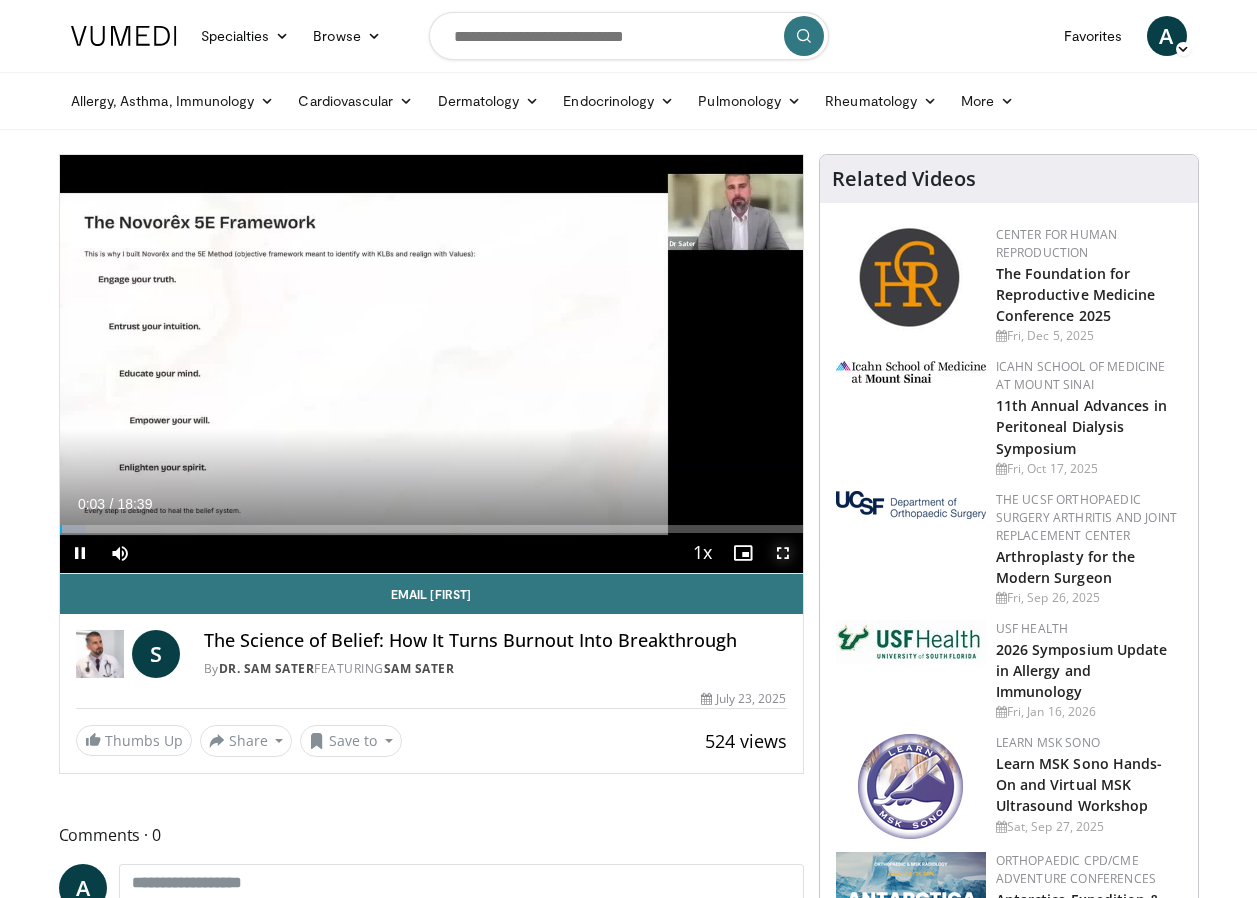 click at bounding box center [783, 553] 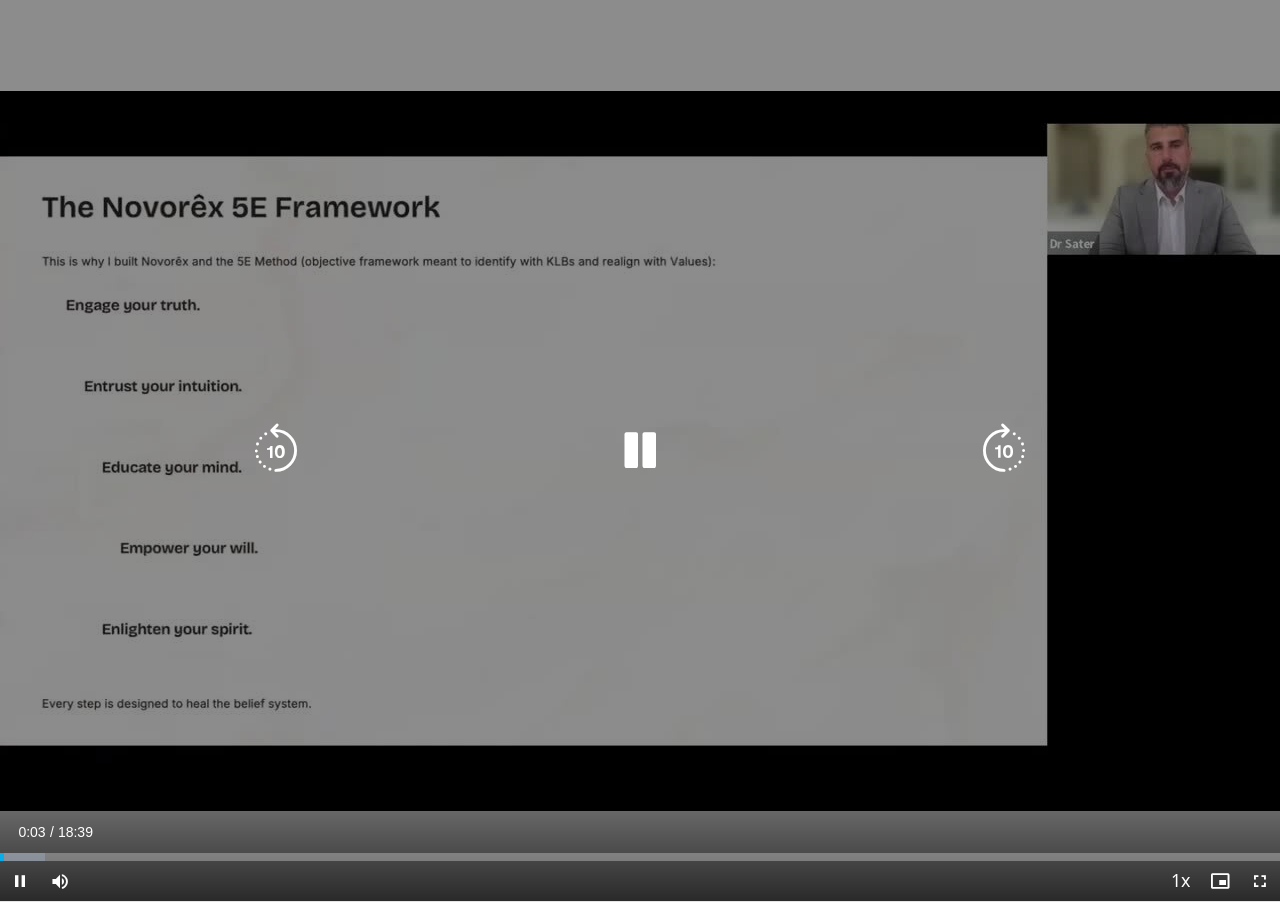 click on "10 seconds
Tap to unmute" at bounding box center [640, 450] 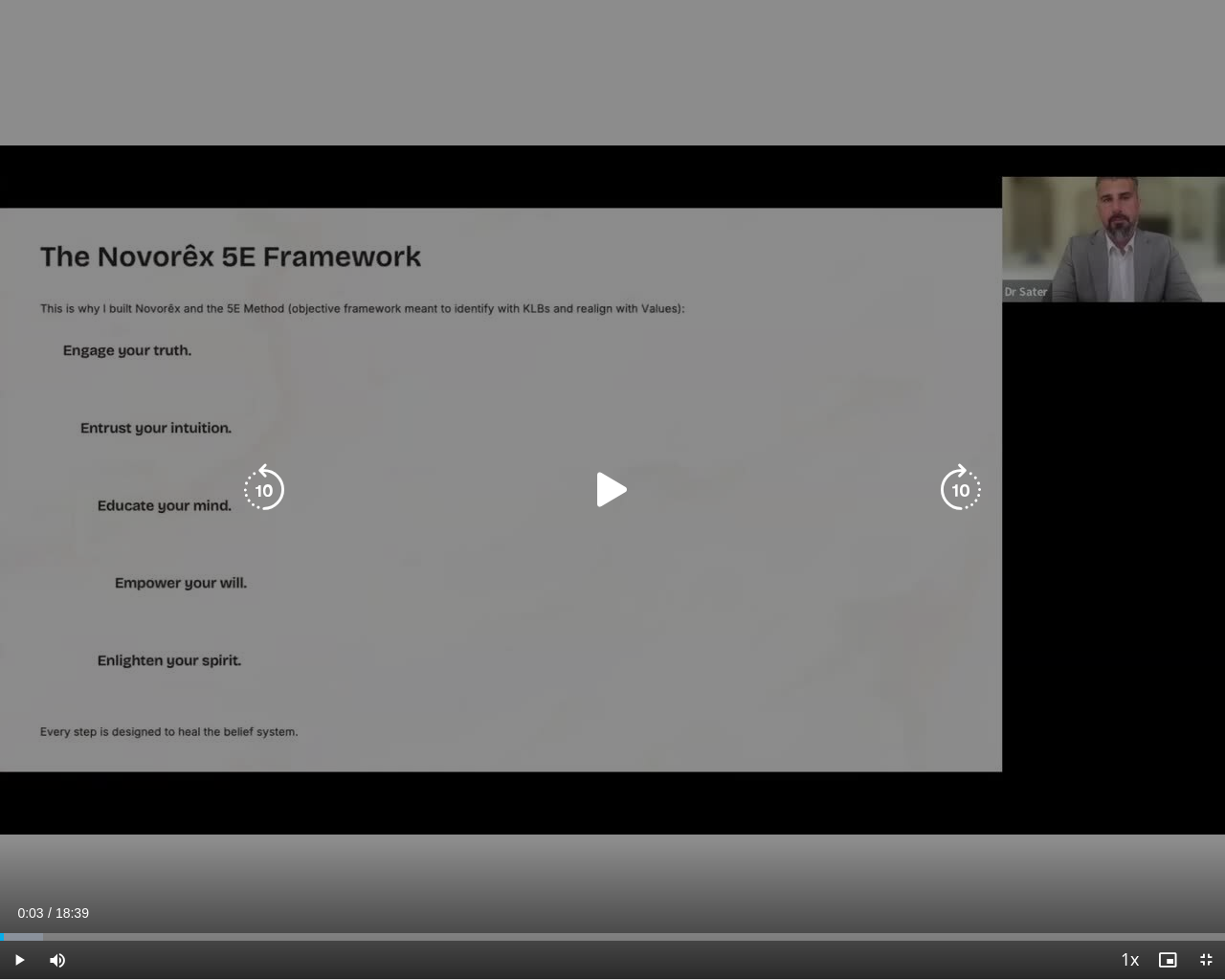 drag, startPoint x: 747, startPoint y: 596, endPoint x: 598, endPoint y: 486, distance: 185.20529 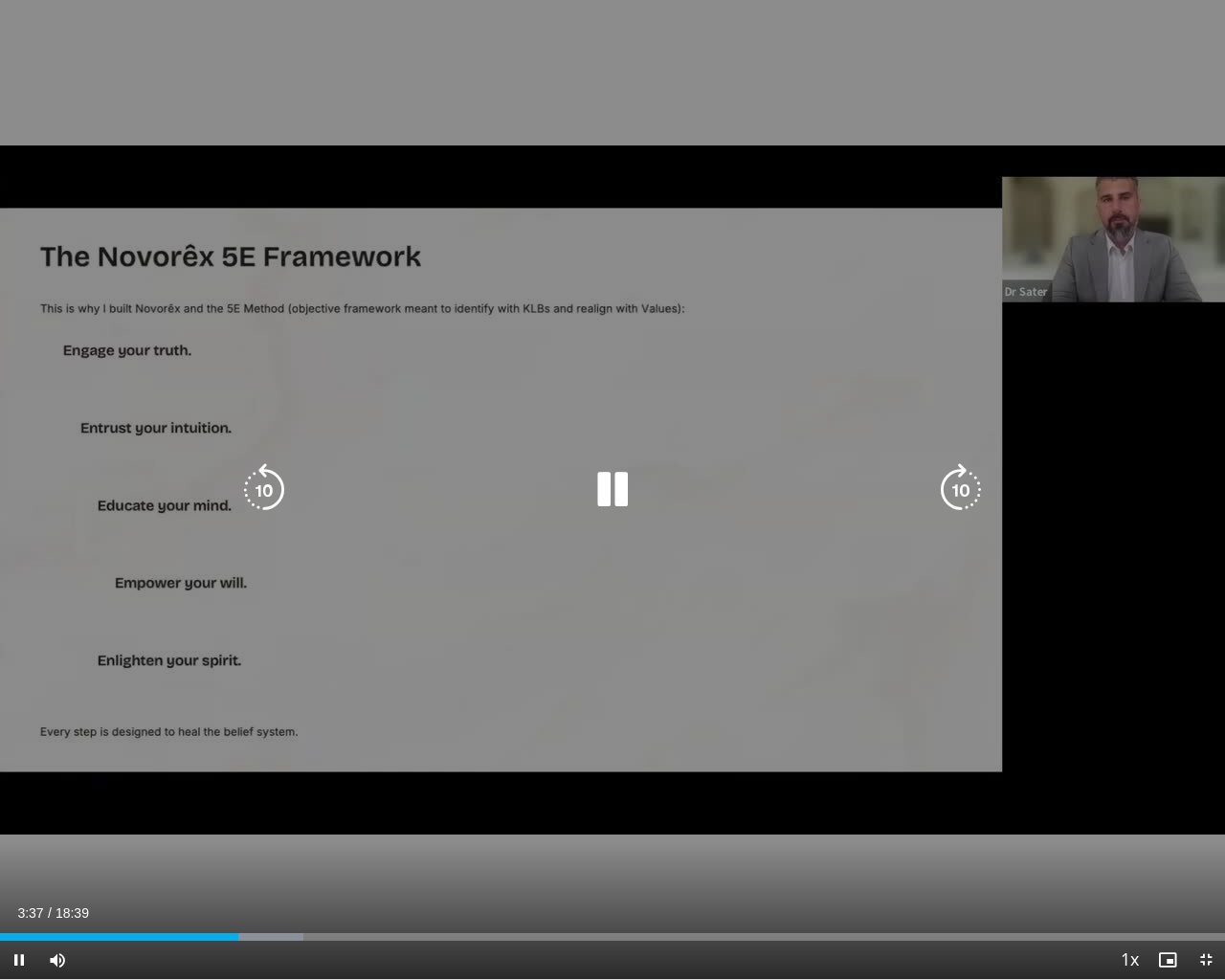 click on "10 seconds
Tap to unmute" at bounding box center (612, 489) 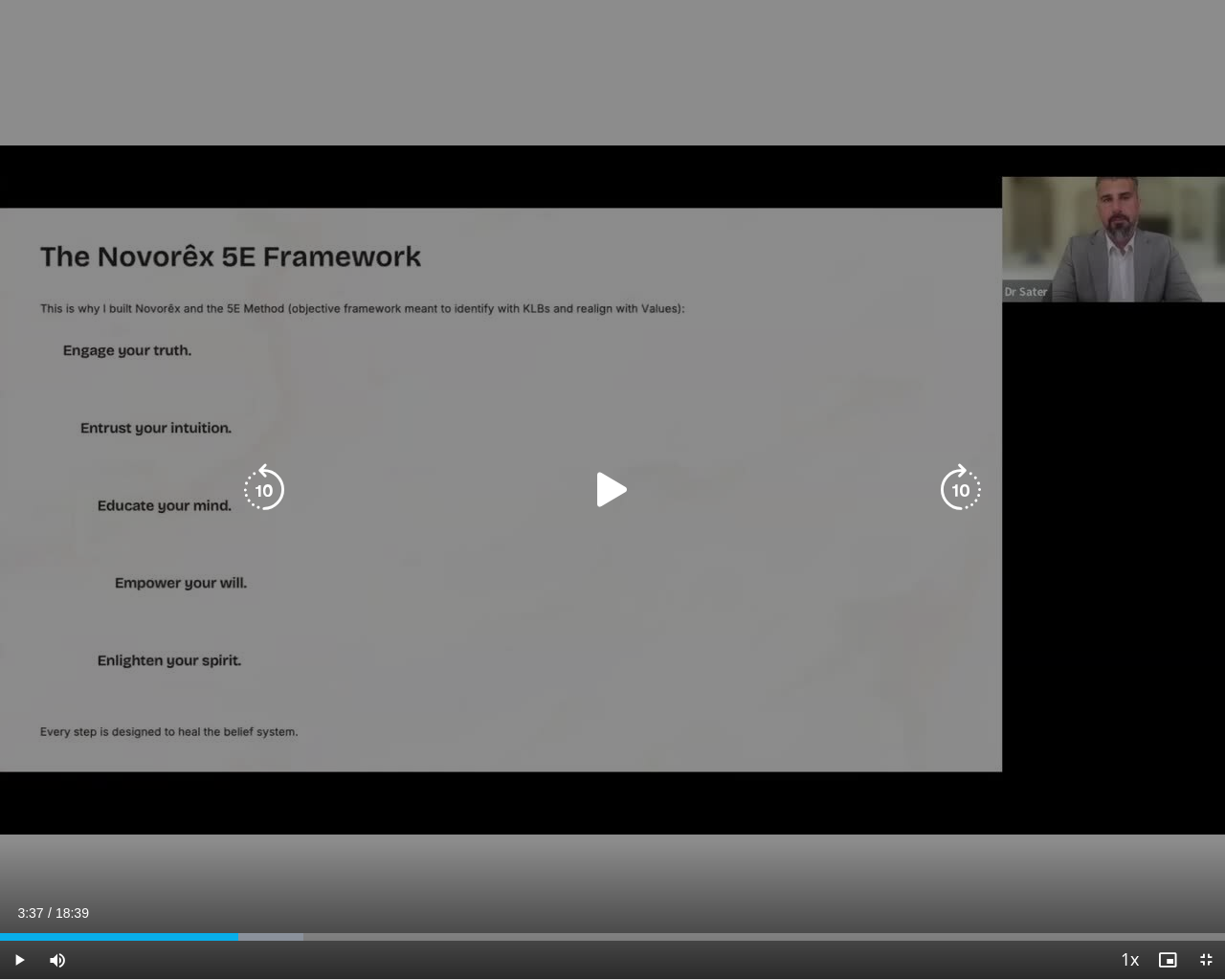 click on "10 seconds
Tap to unmute" at bounding box center (612, 489) 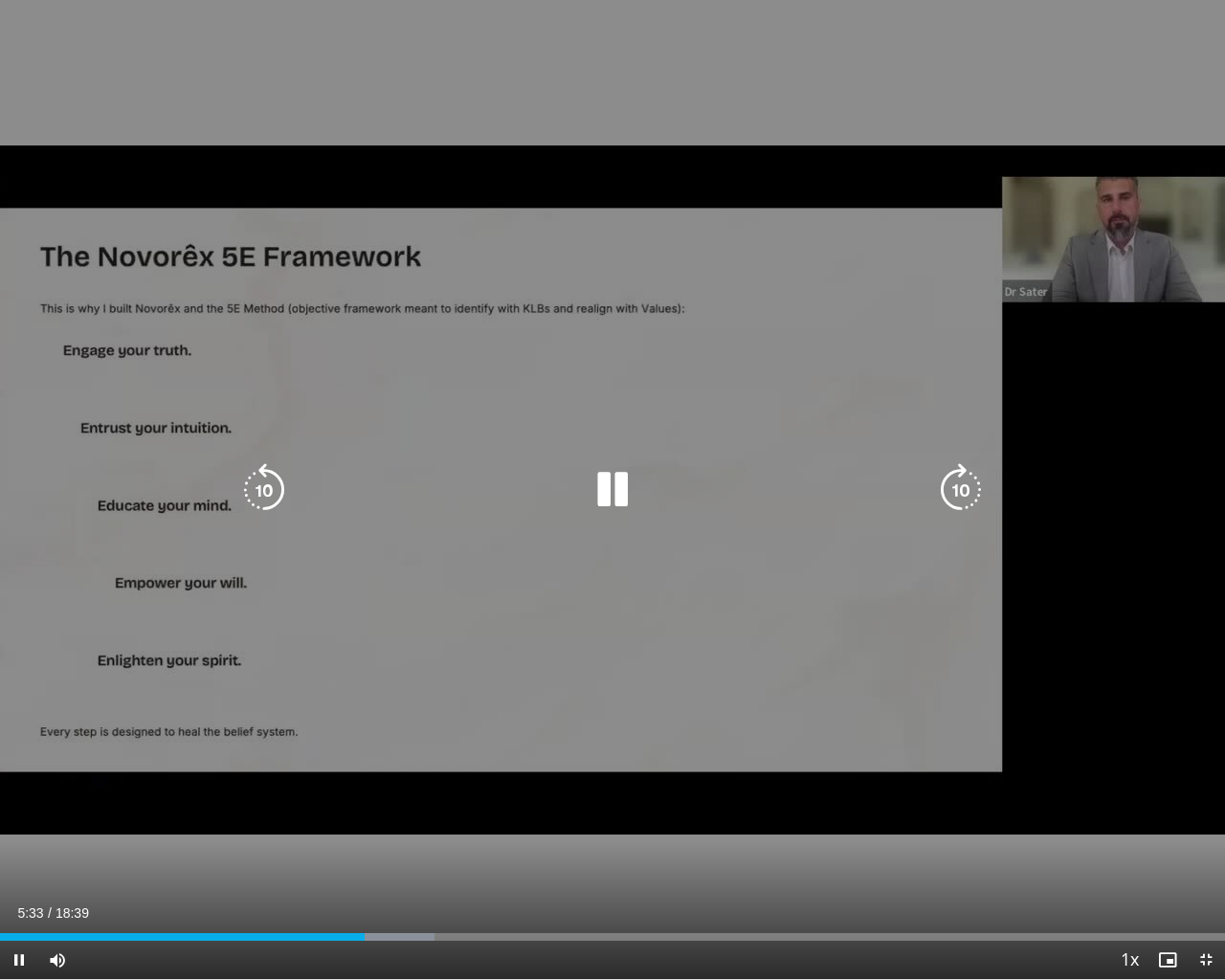 click on "10 seconds
Tap to unmute" at bounding box center [612, 489] 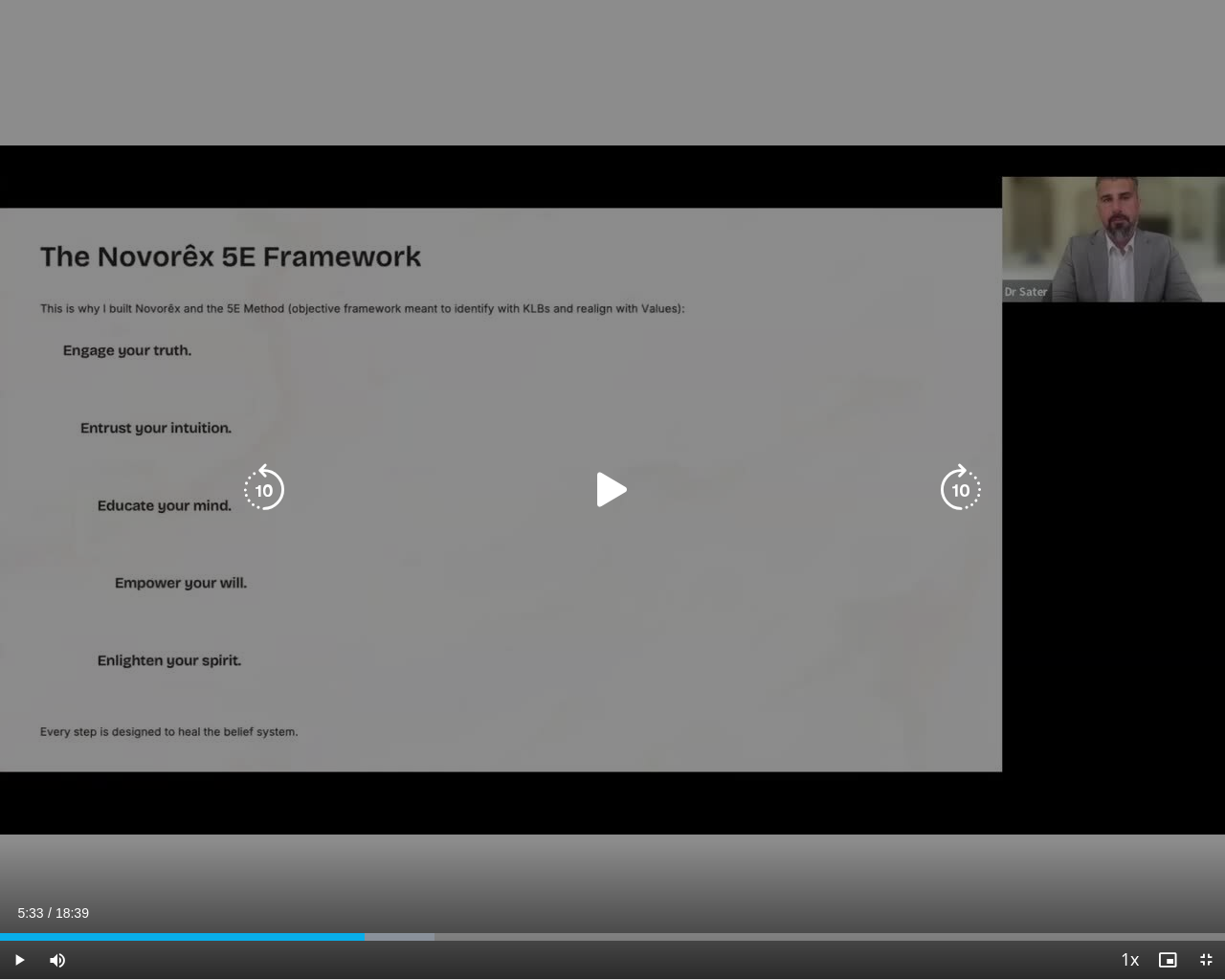 click on "10 seconds
Tap to unmute" at bounding box center [612, 489] 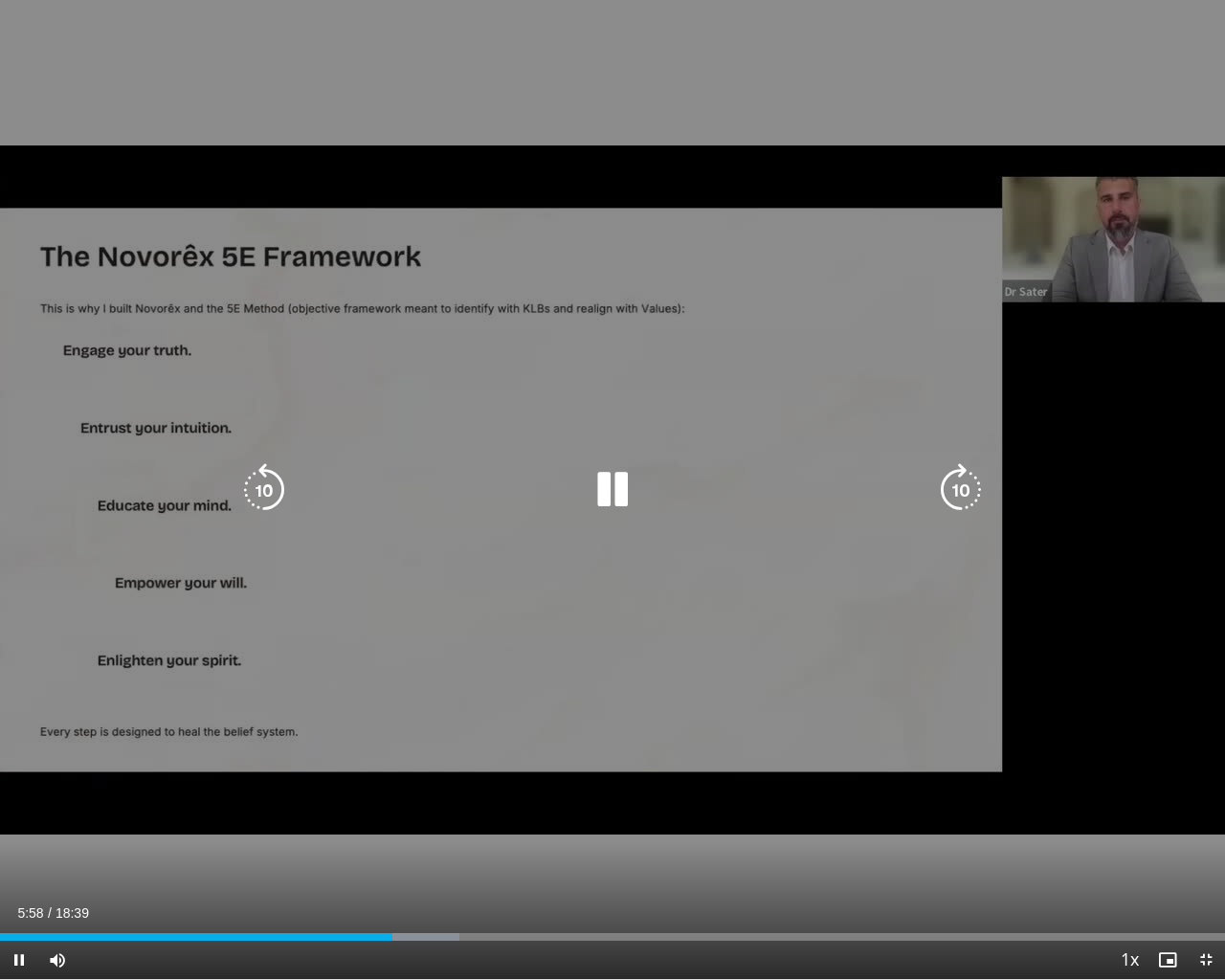 click at bounding box center [961, 490] 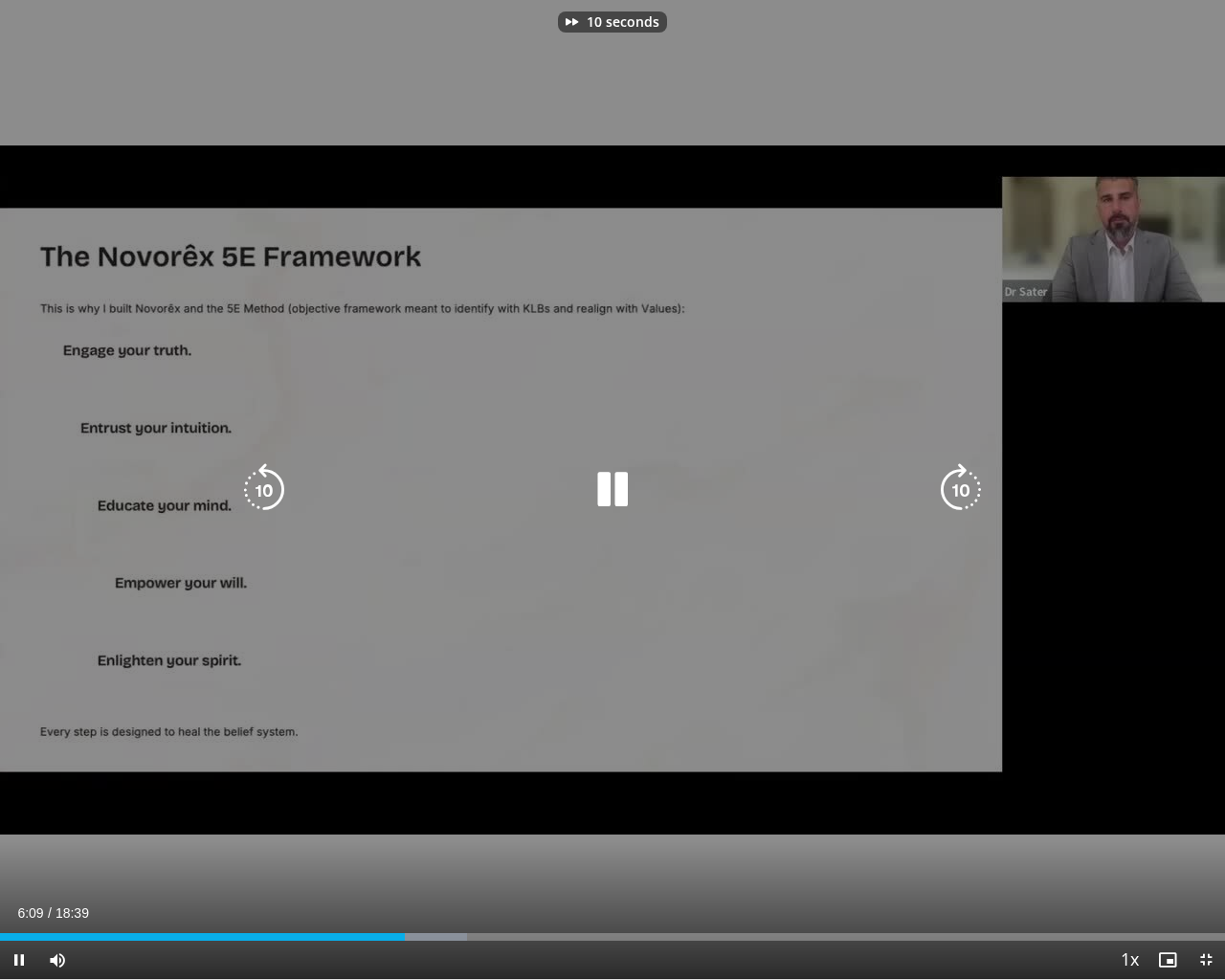 click at bounding box center [961, 490] 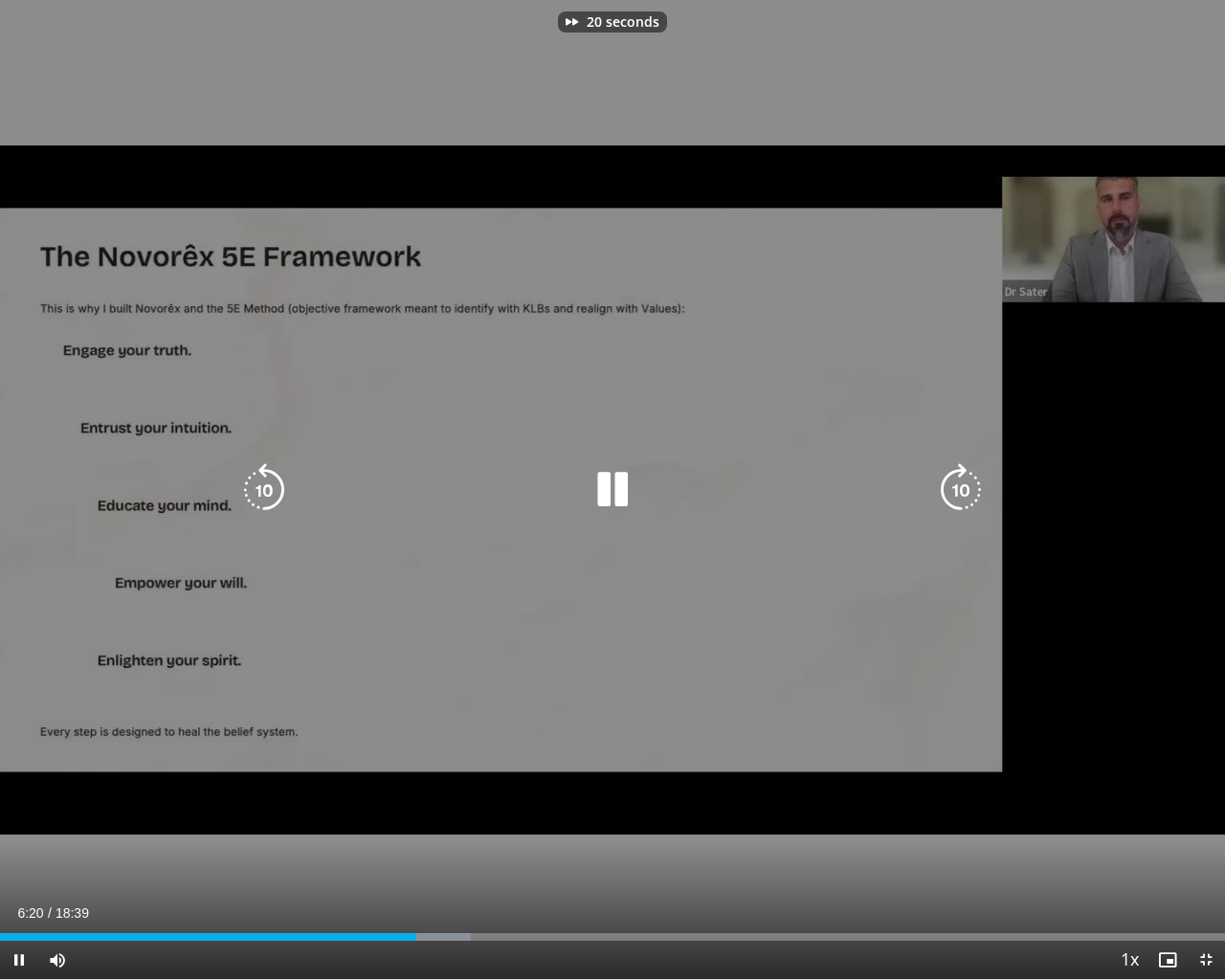click at bounding box center [961, 490] 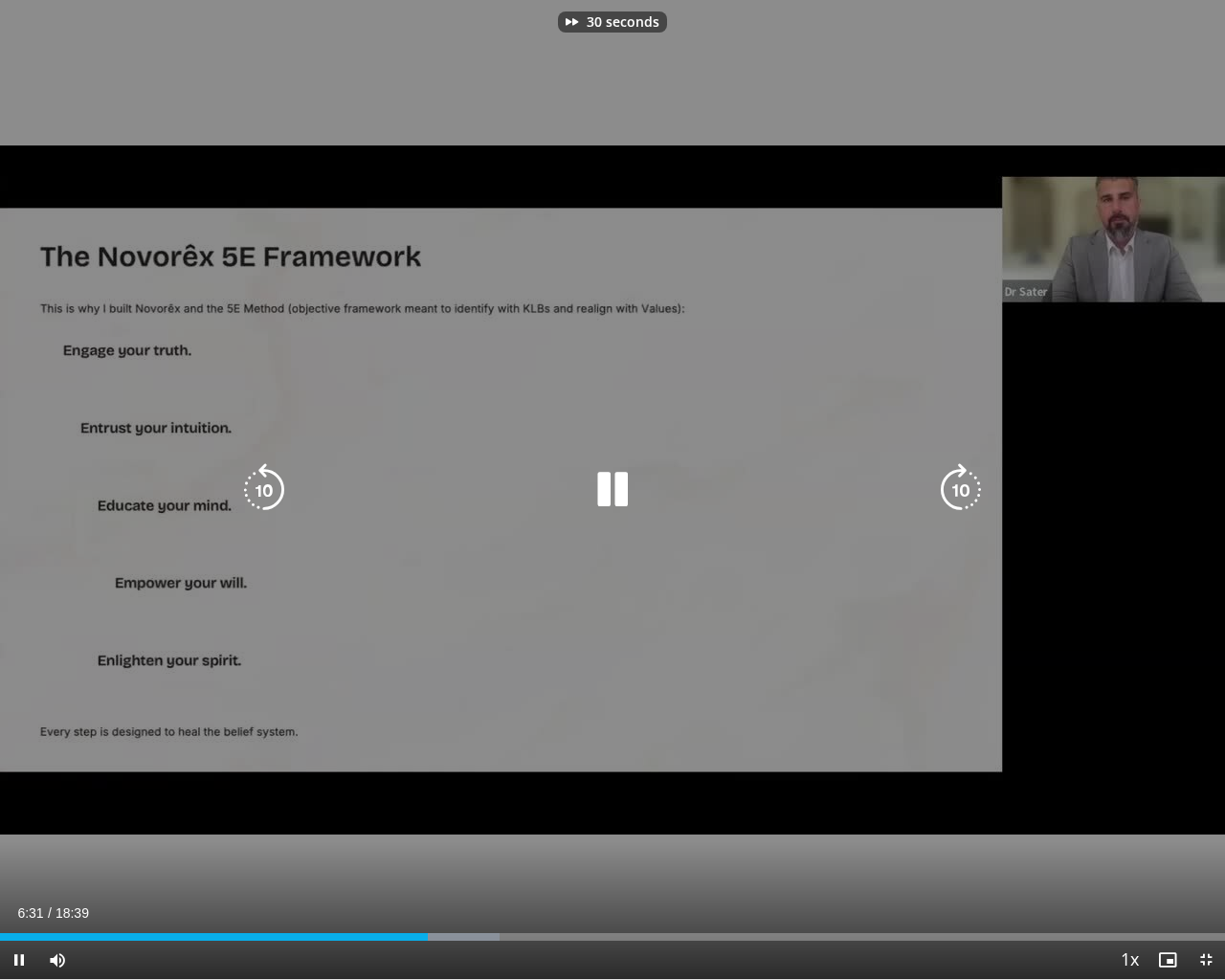click at bounding box center [961, 490] 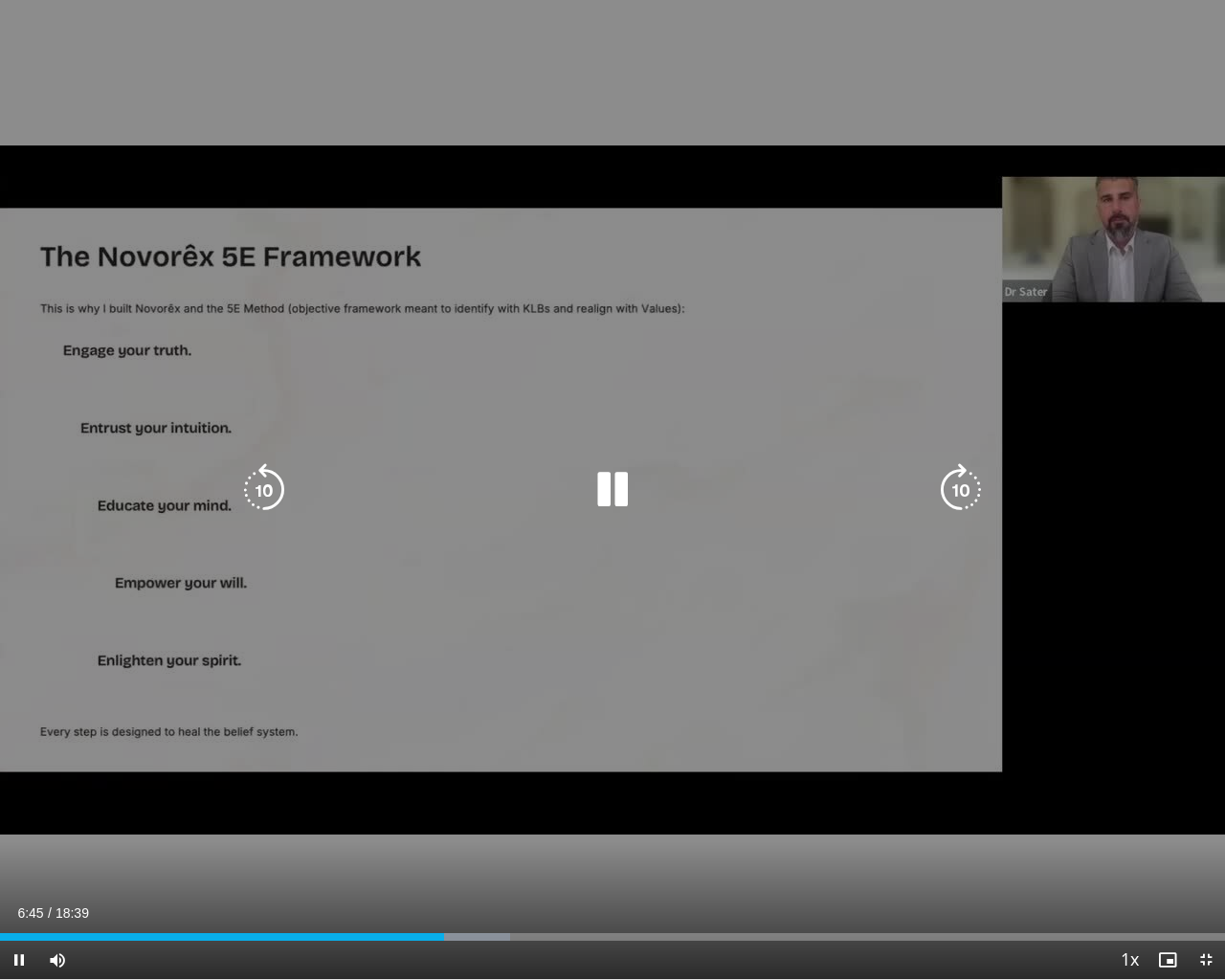 click at bounding box center [961, 490] 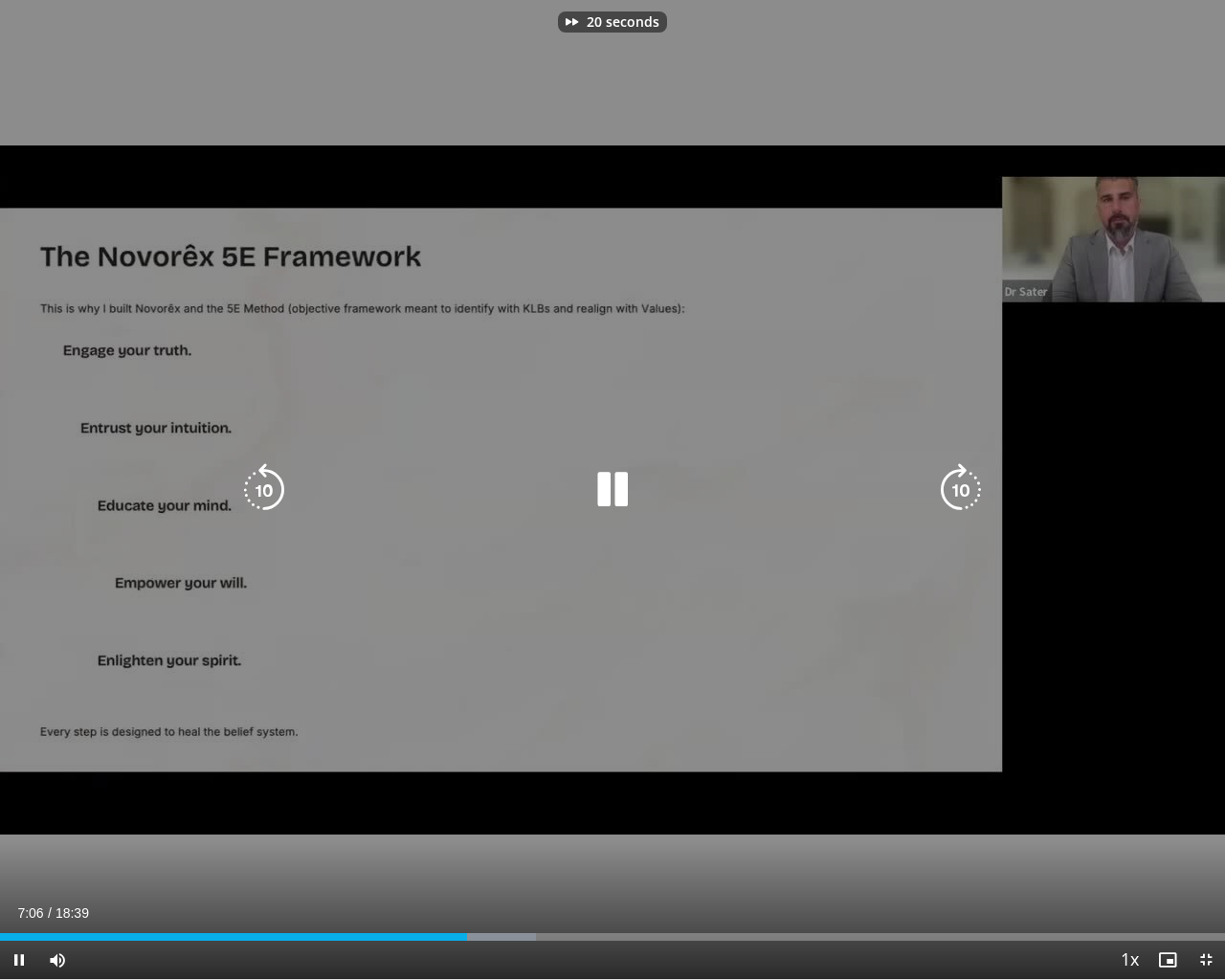 click at bounding box center (961, 490) 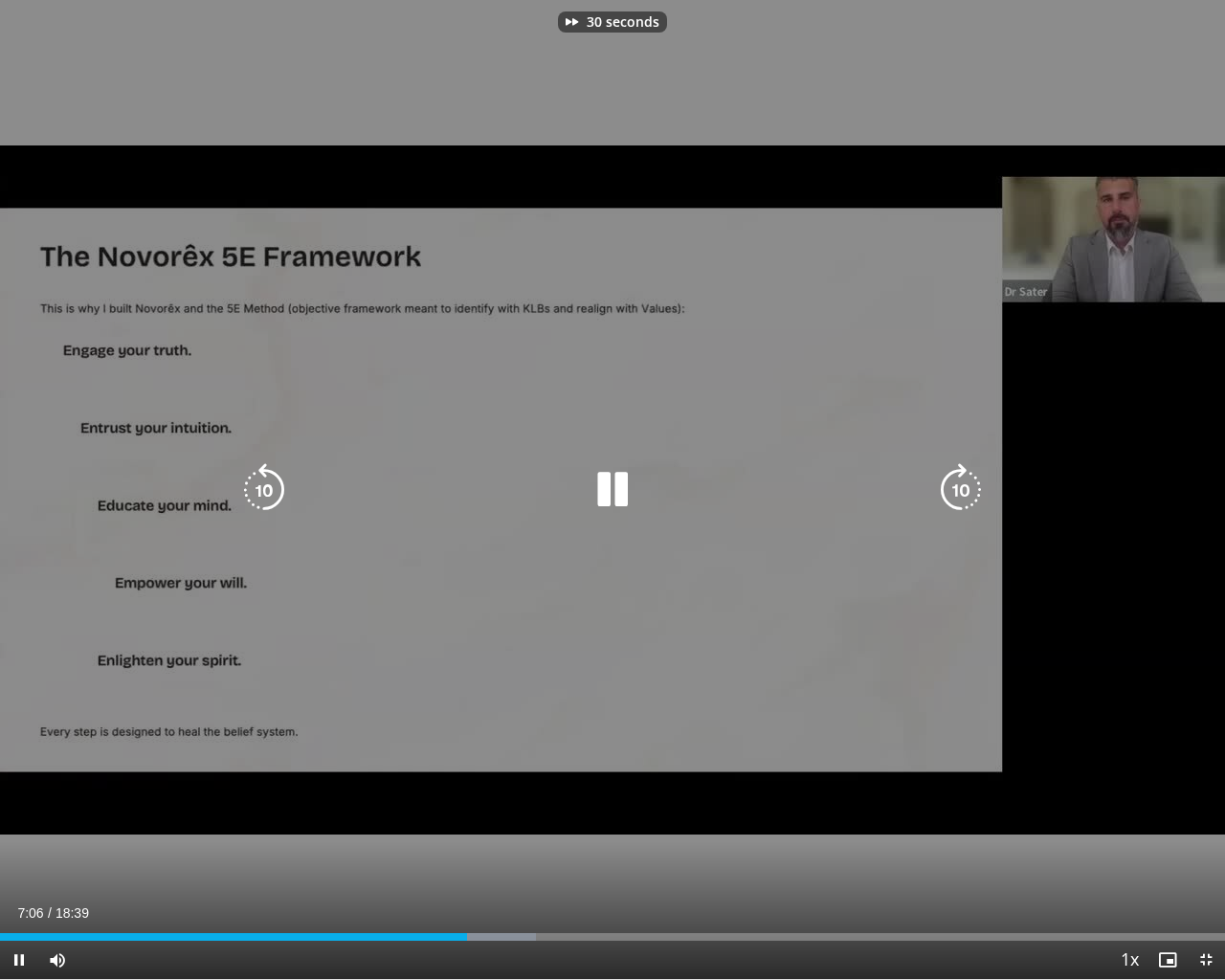 click at bounding box center (961, 490) 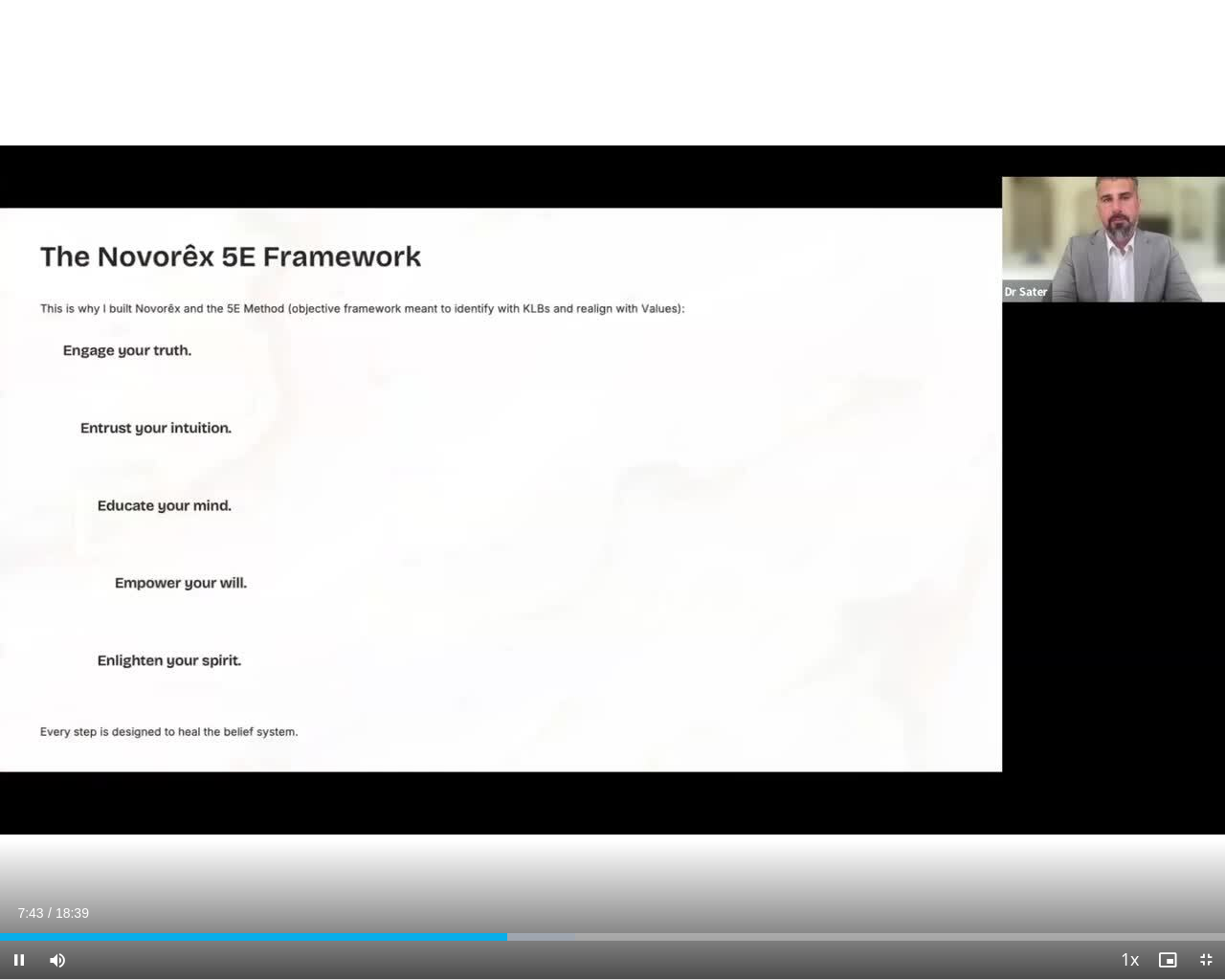 click on "40 seconds
Tap to unmute" at bounding box center (612, 489) 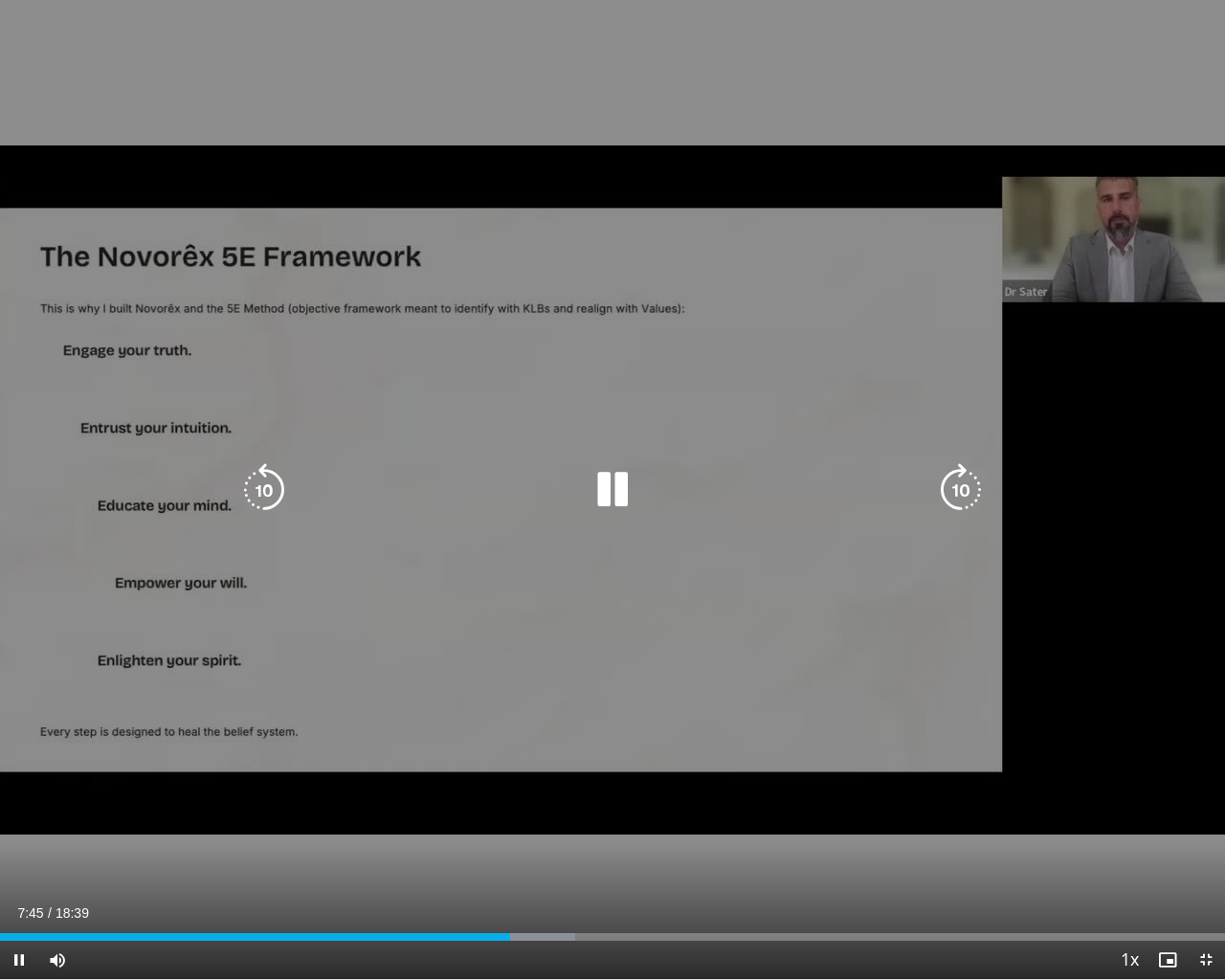 click at bounding box center [961, 490] 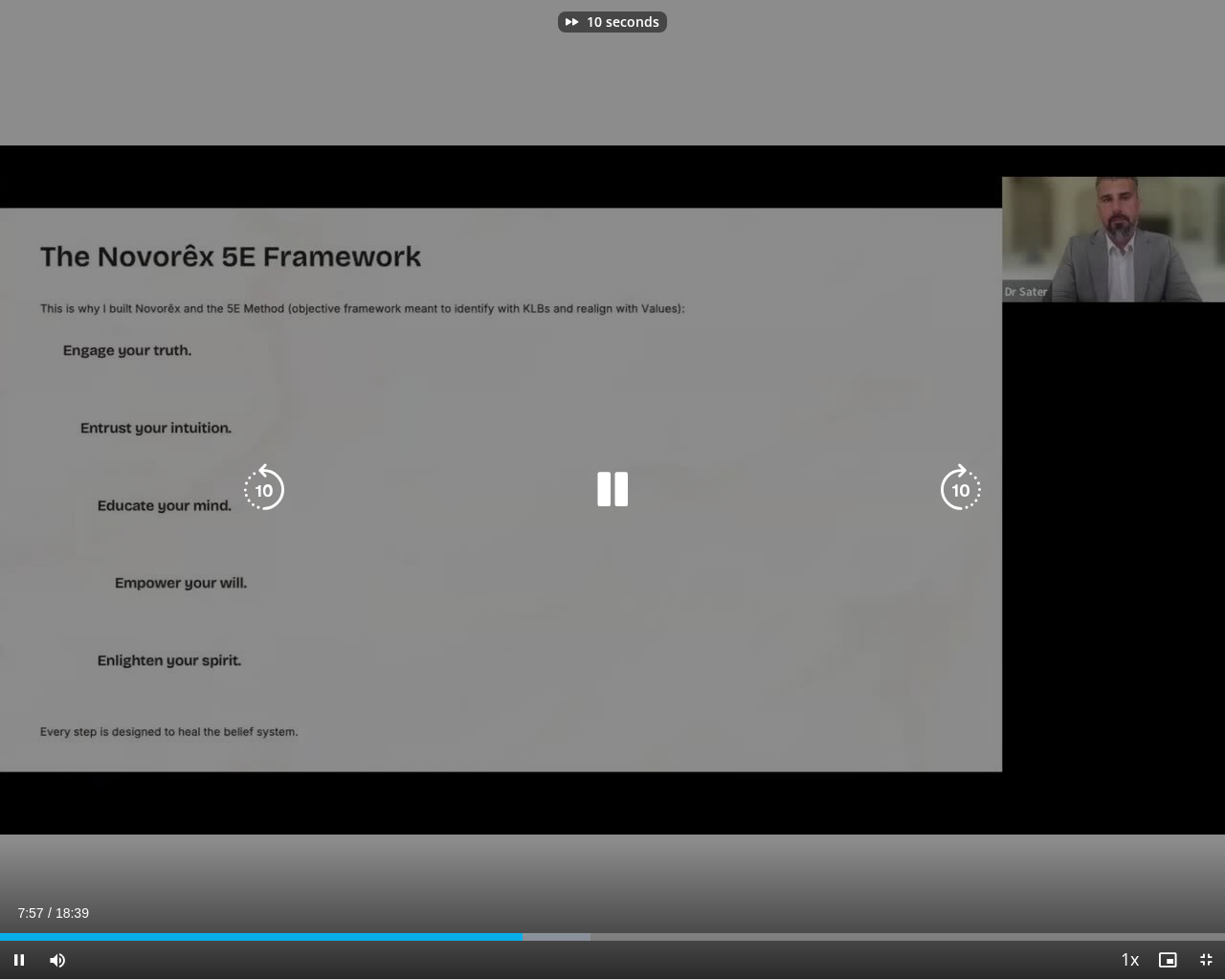 click at bounding box center [961, 490] 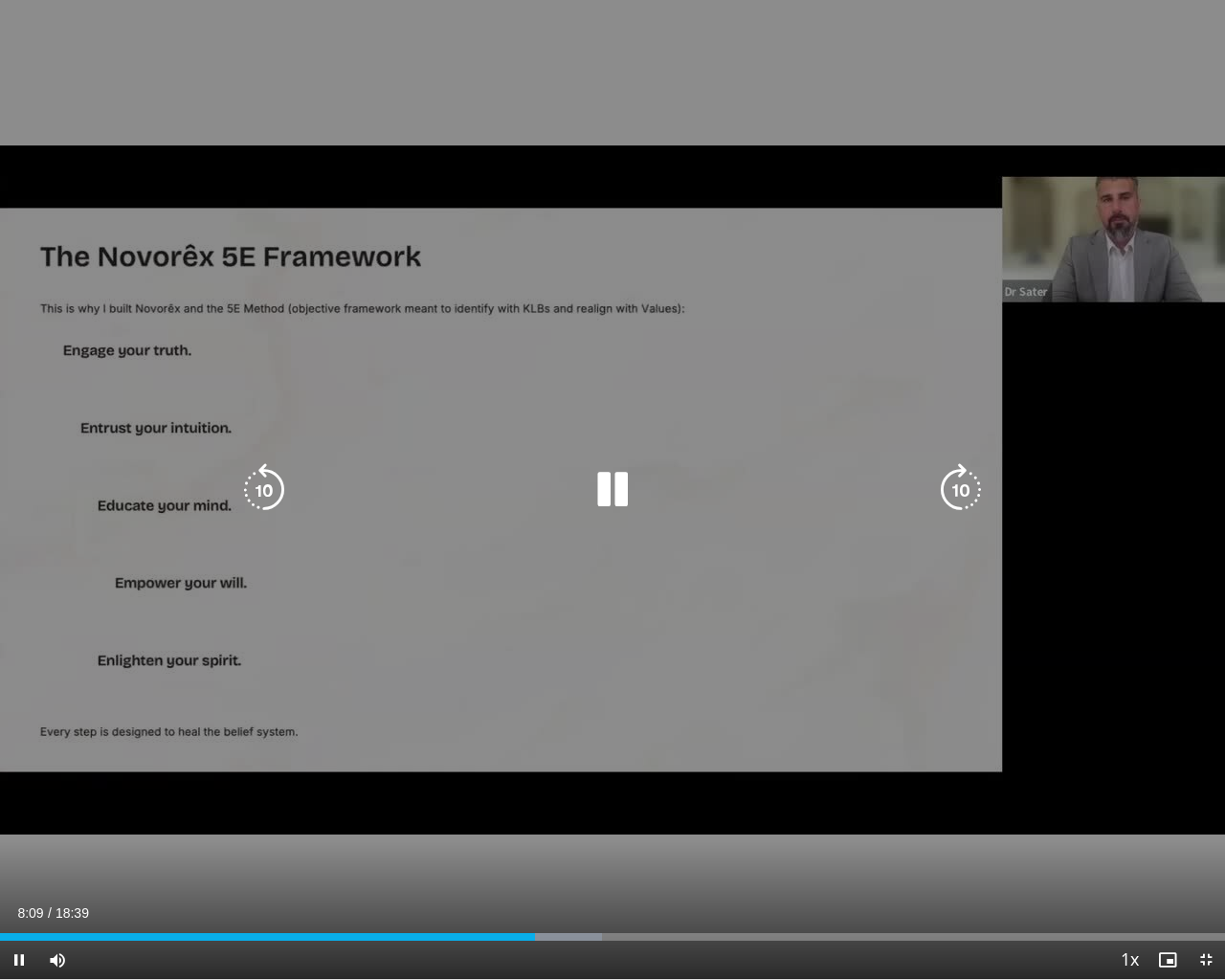 click at bounding box center (961, 490) 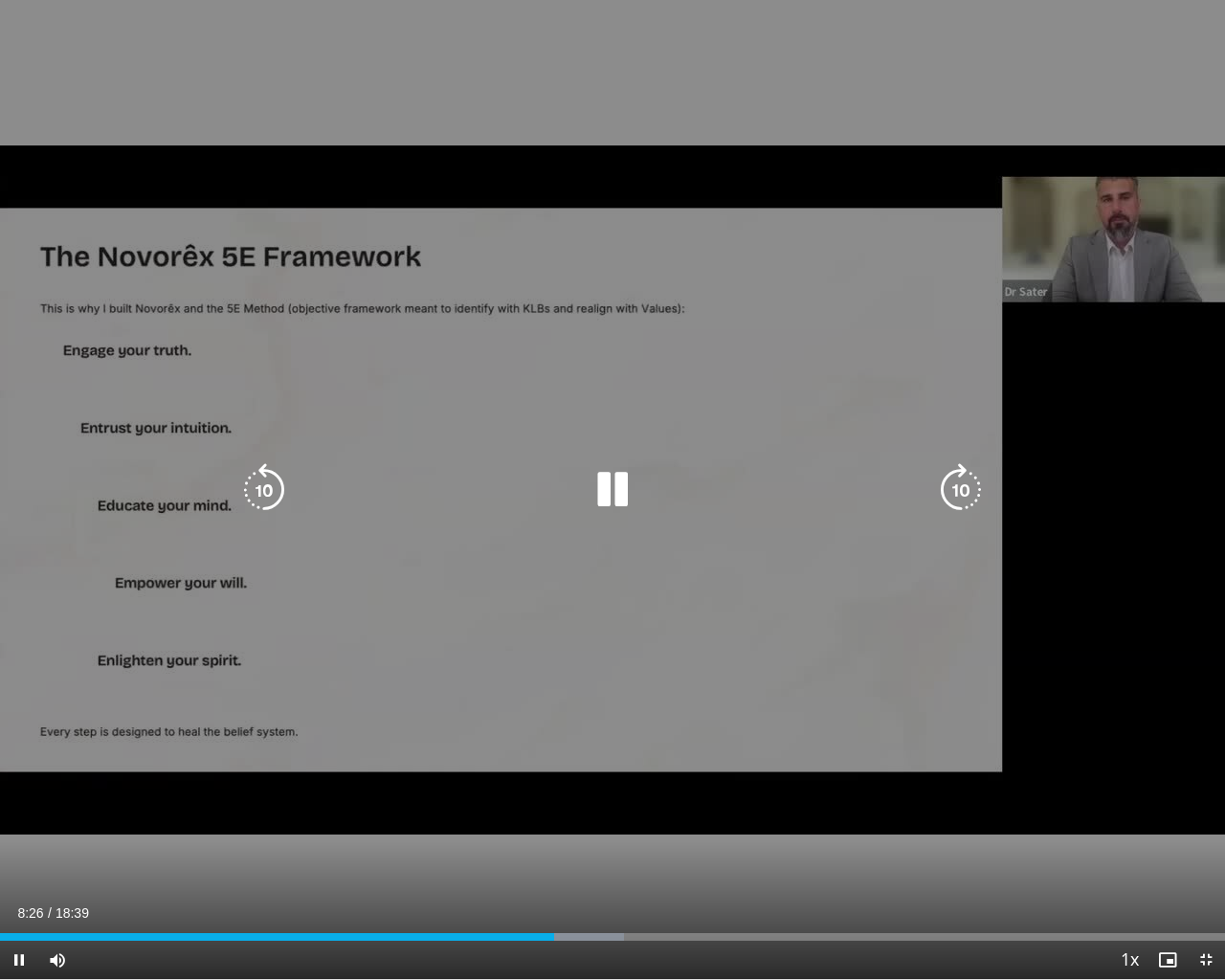 click at bounding box center [961, 490] 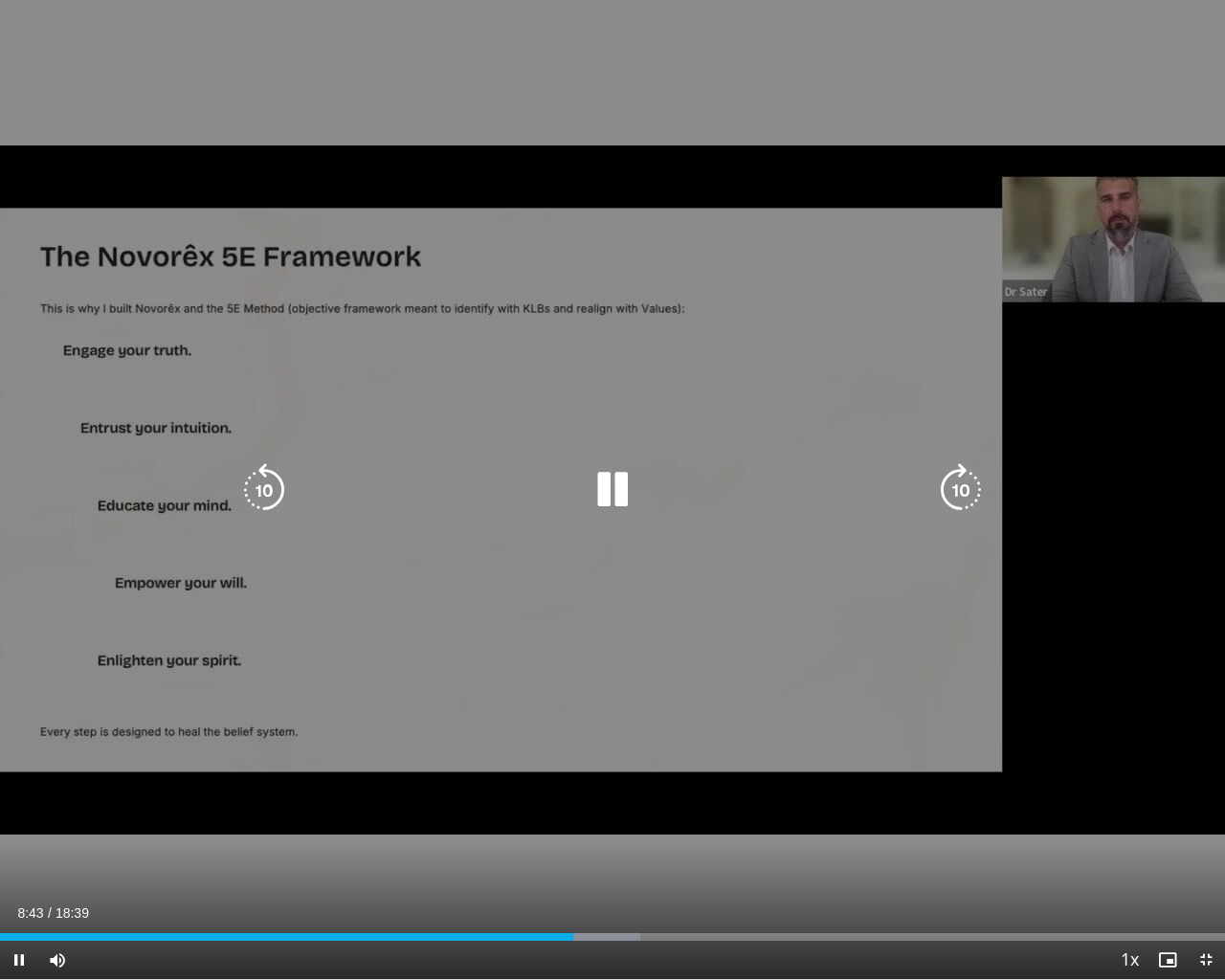click at bounding box center [961, 490] 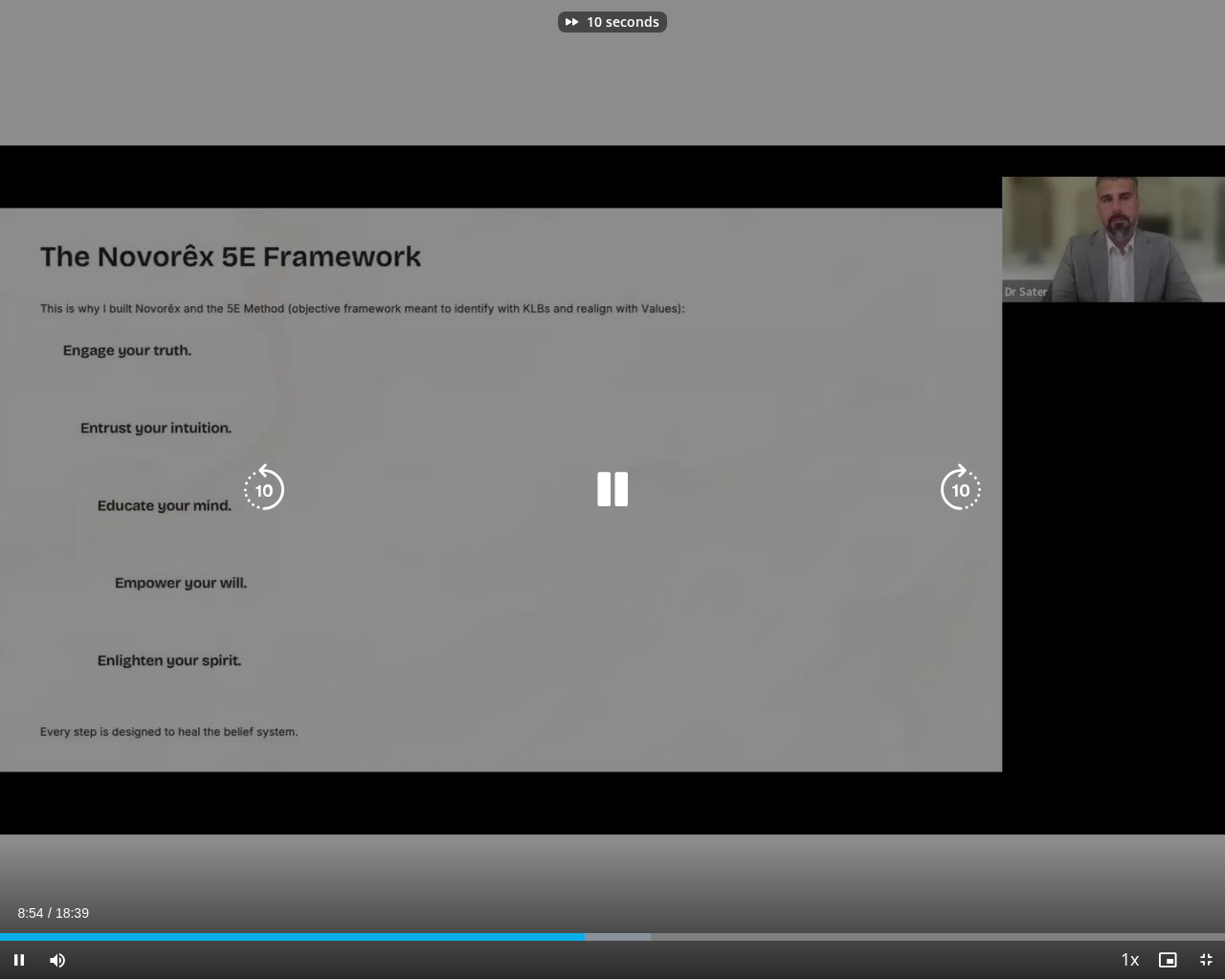 click at bounding box center [961, 490] 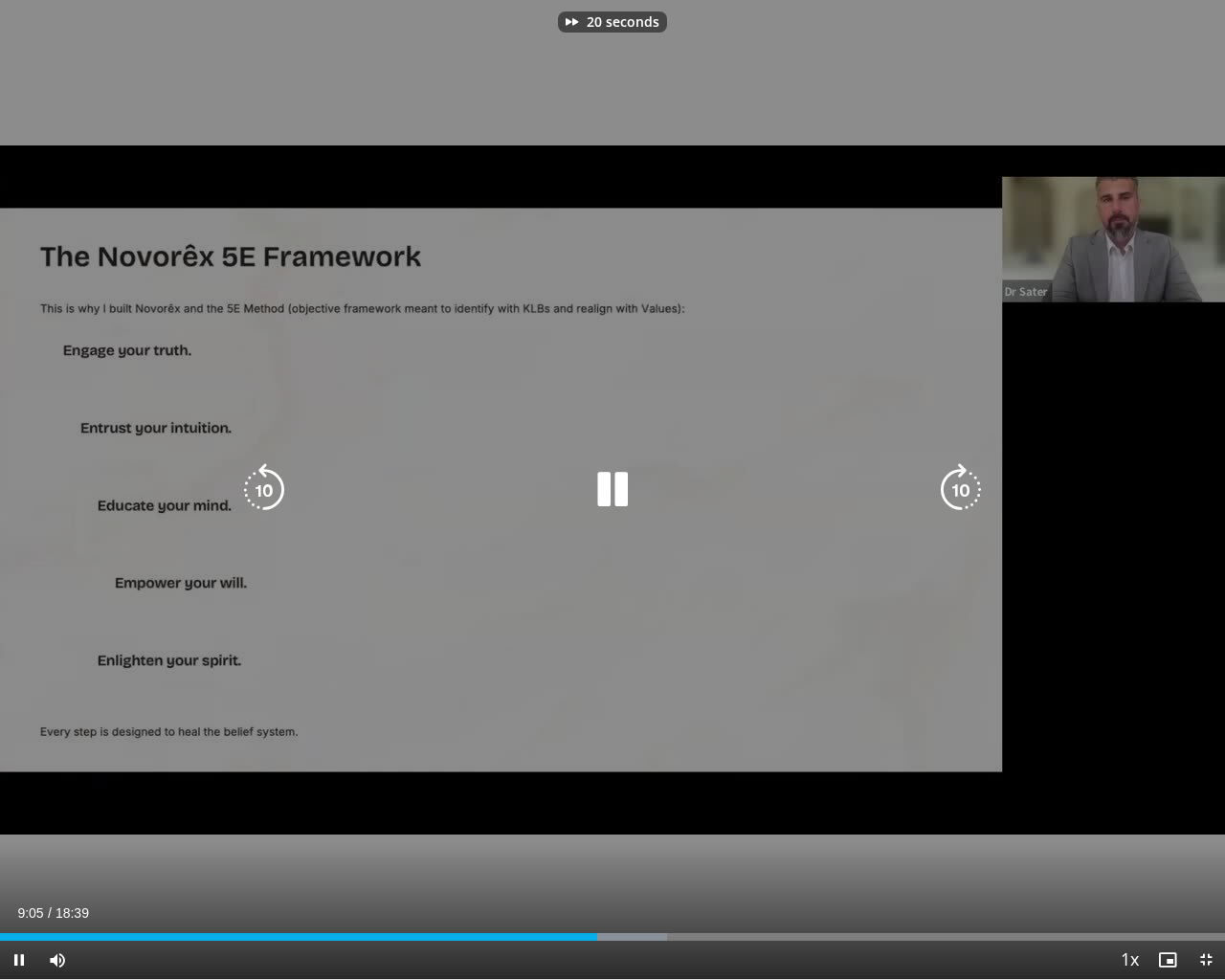 click at bounding box center (961, 490) 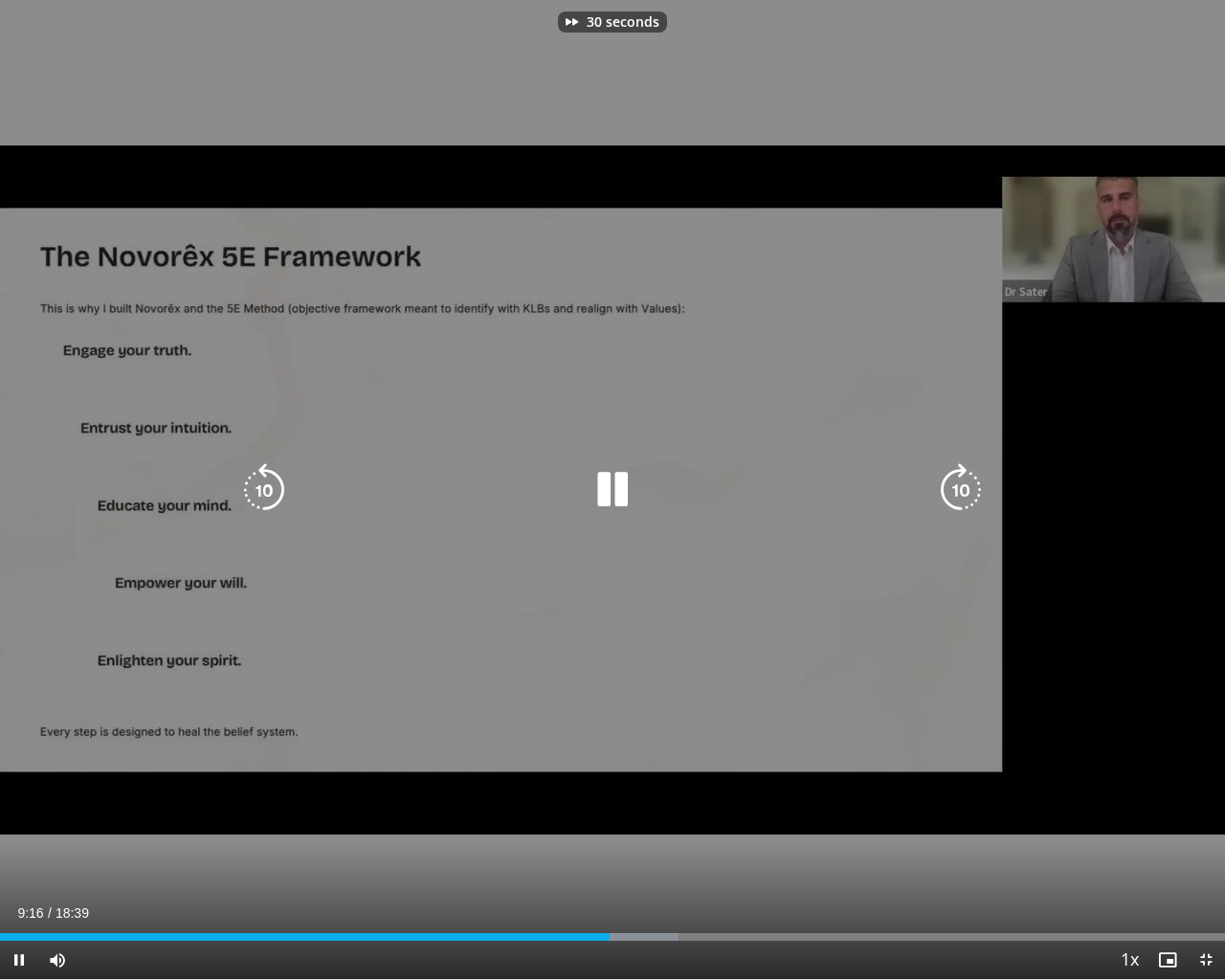 click at bounding box center (961, 490) 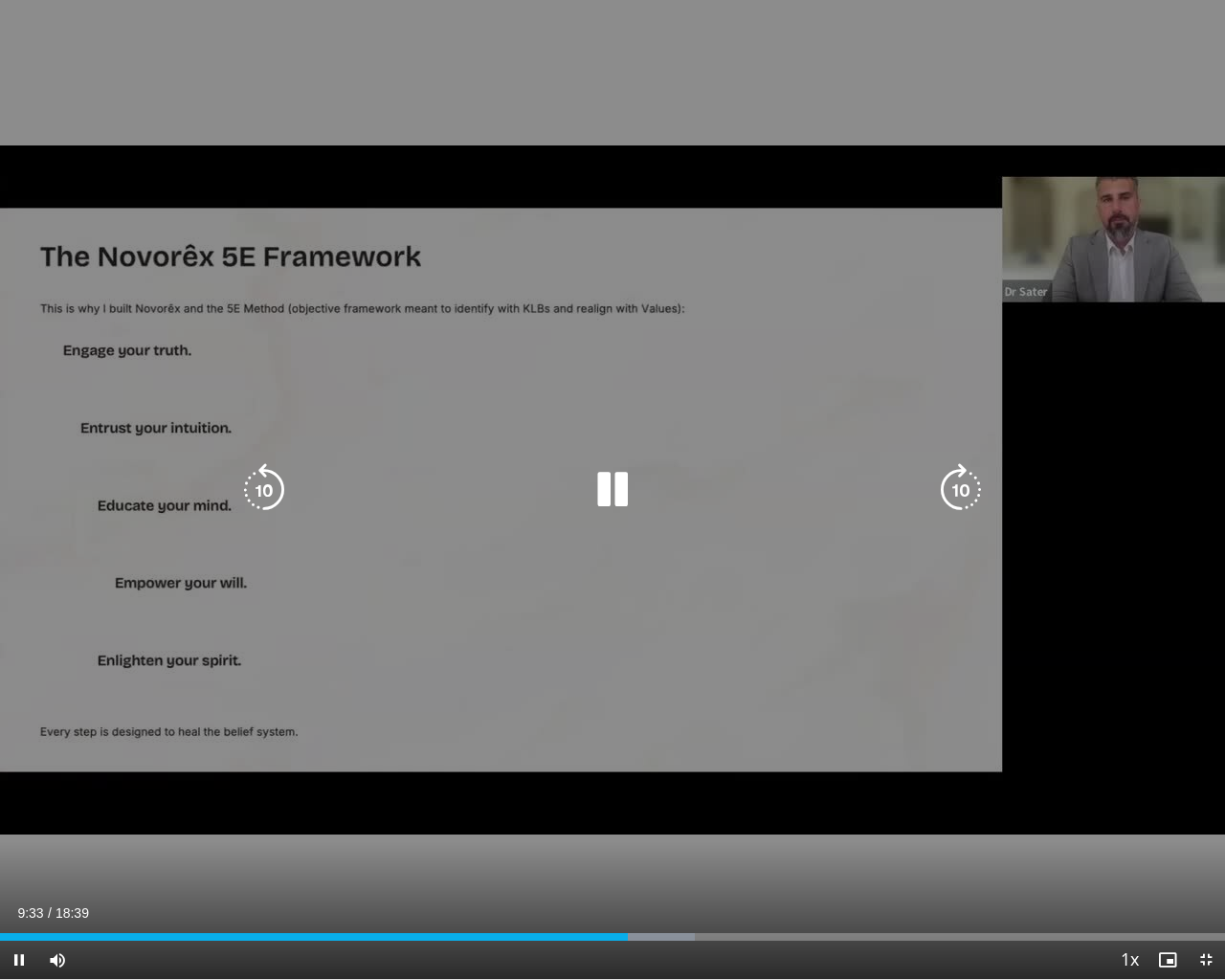 click at bounding box center (961, 490) 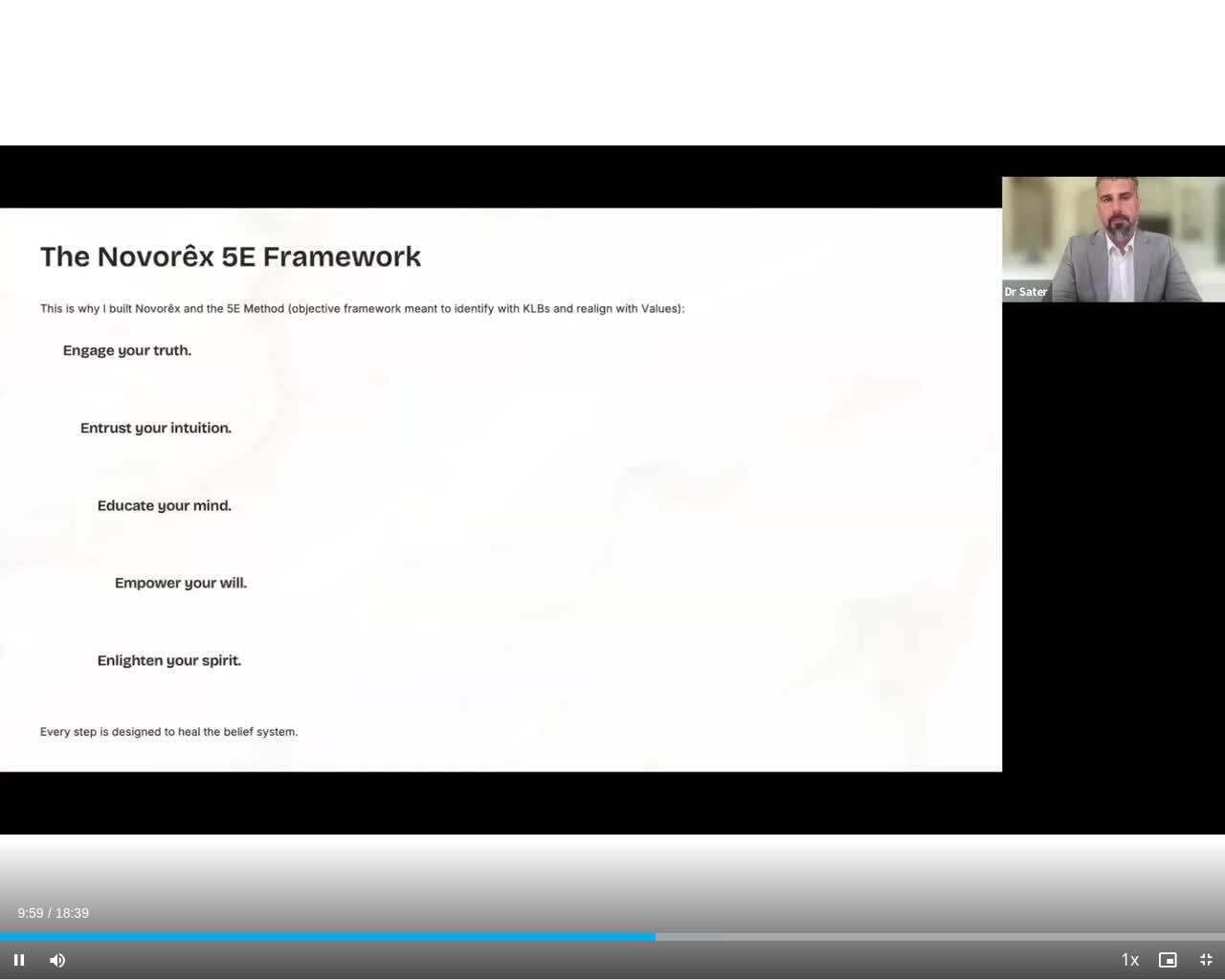 click on "20 seconds
Tap to unmute" at bounding box center (612, 489) 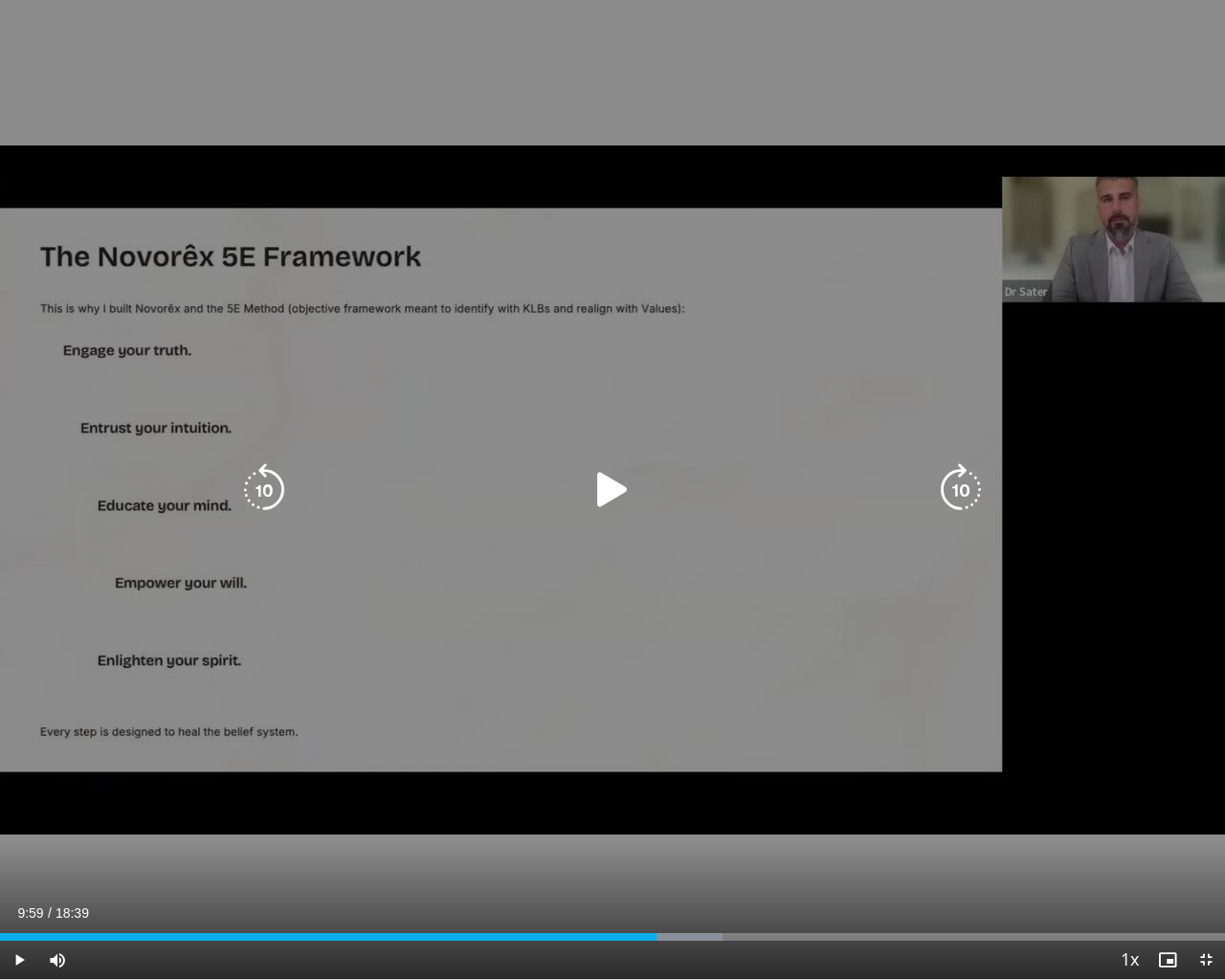 click at bounding box center (961, 490) 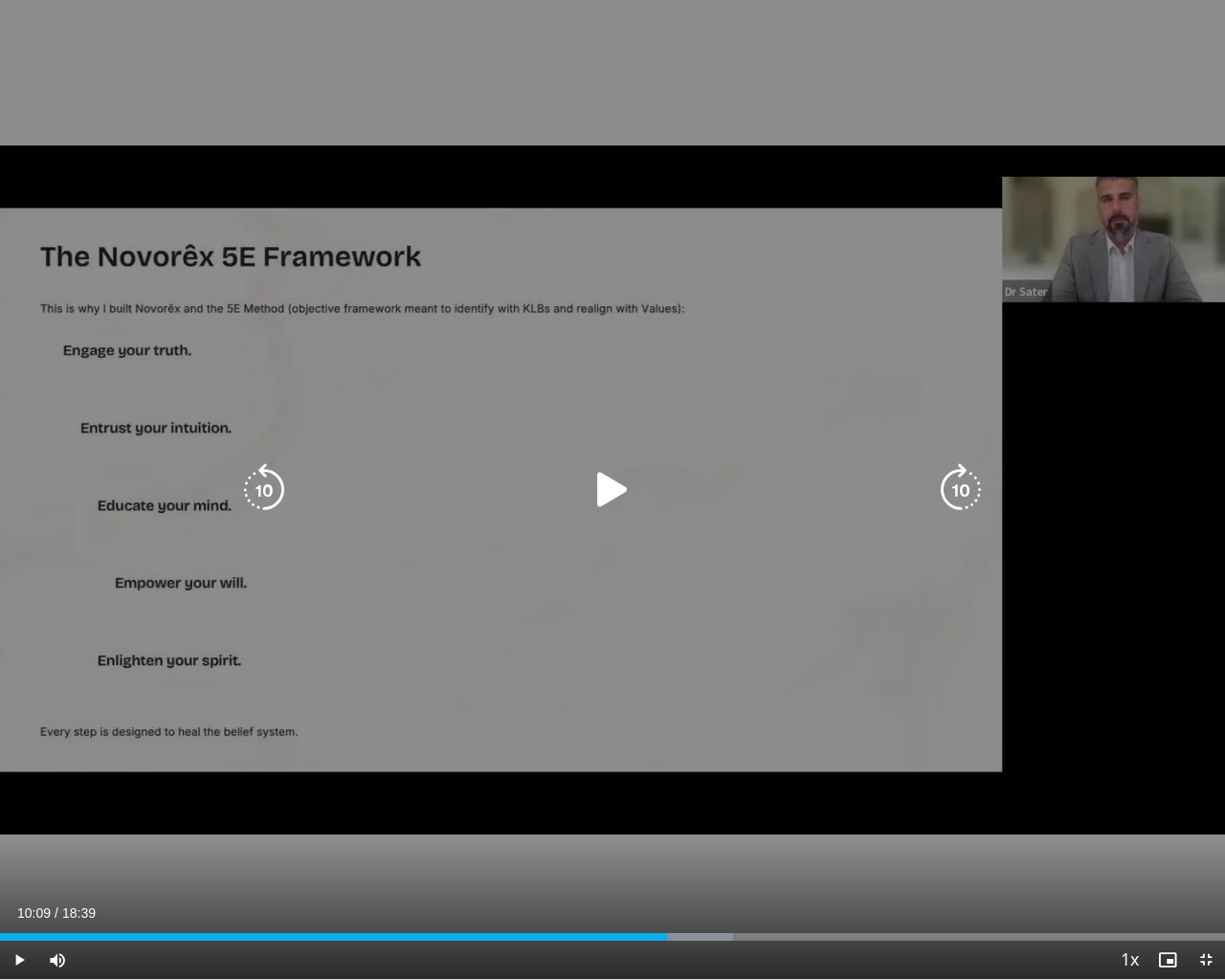 click on "10 seconds
Tap to unmute" at bounding box center (612, 489) 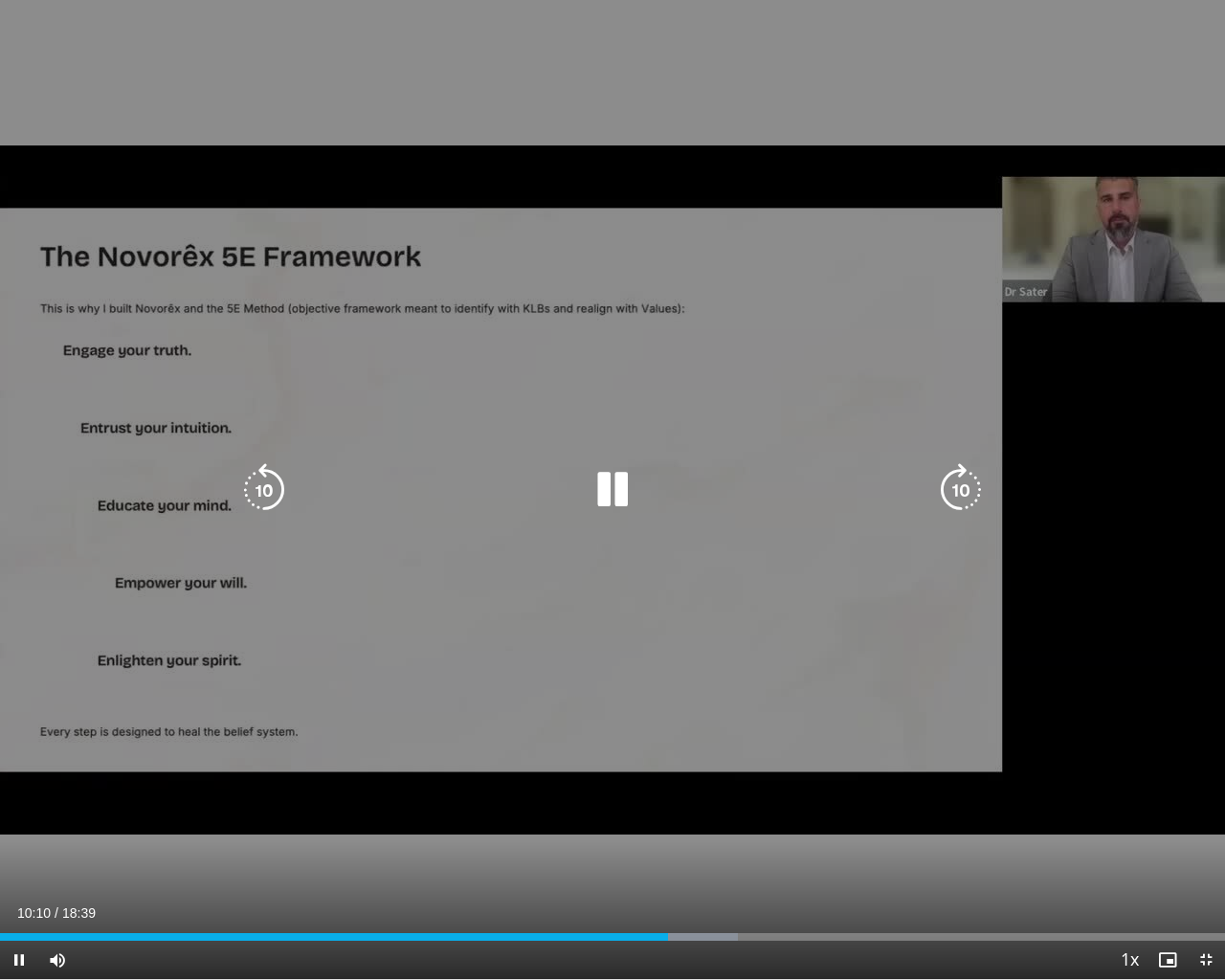 click at bounding box center [961, 490] 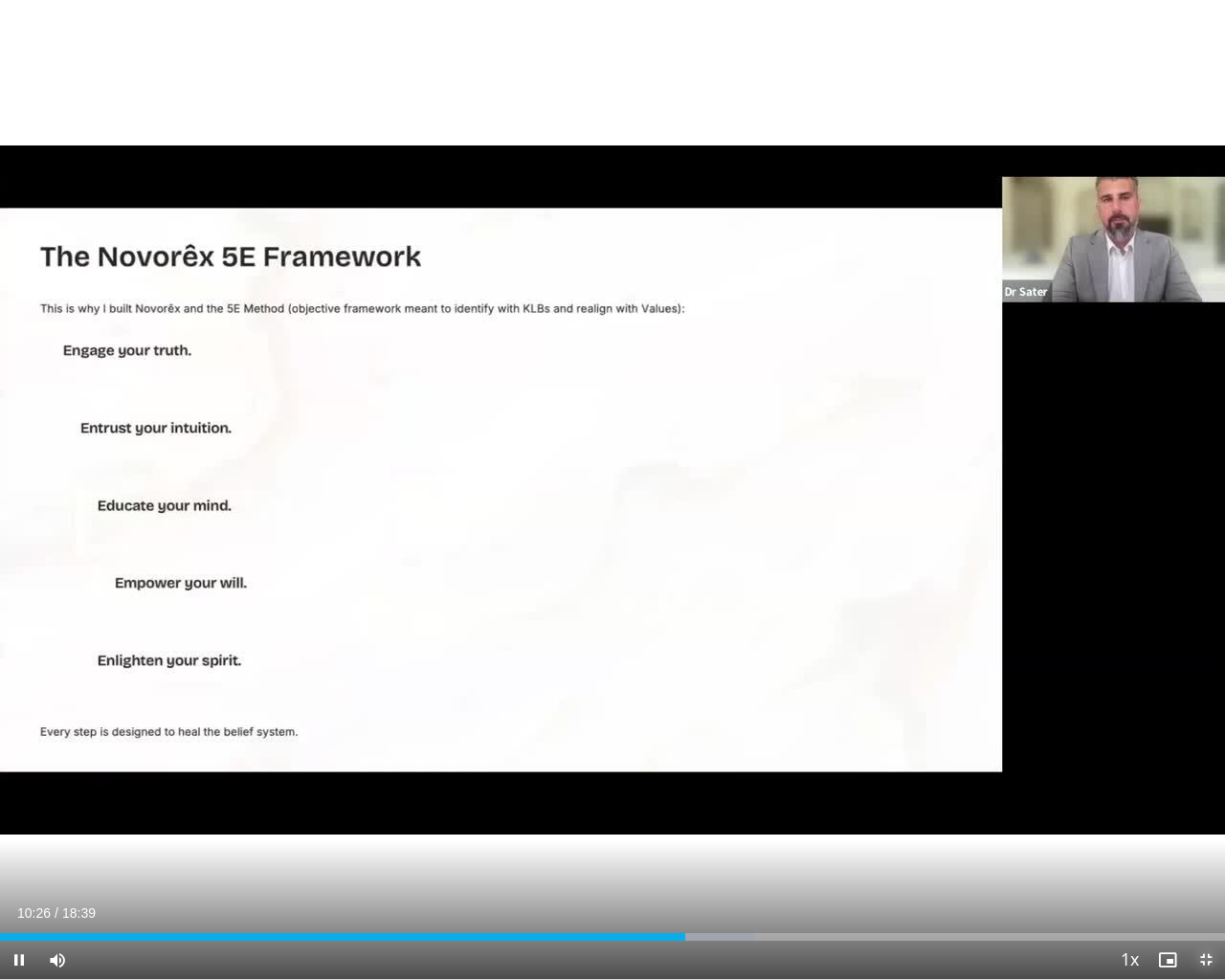 click at bounding box center (1206, 960) 